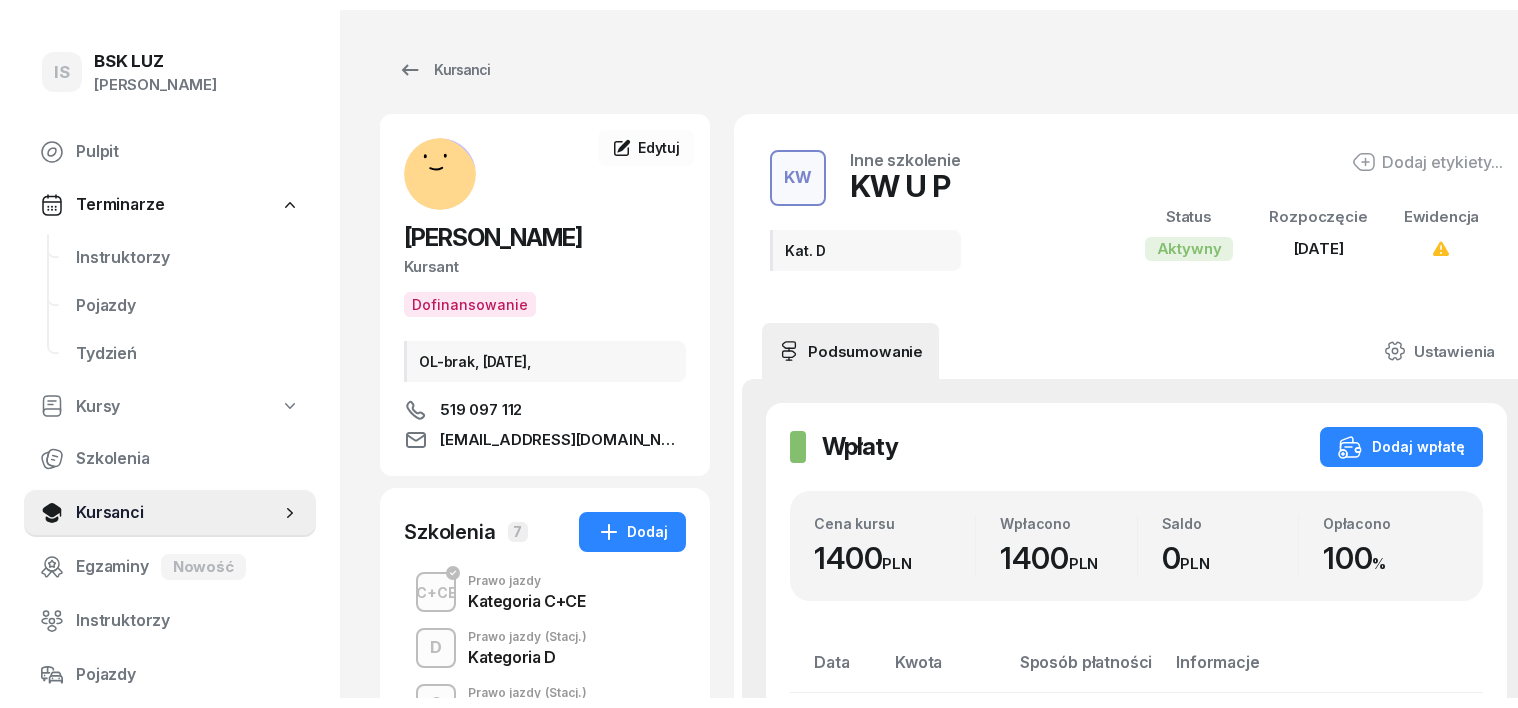 scroll, scrollTop: 0, scrollLeft: 0, axis: both 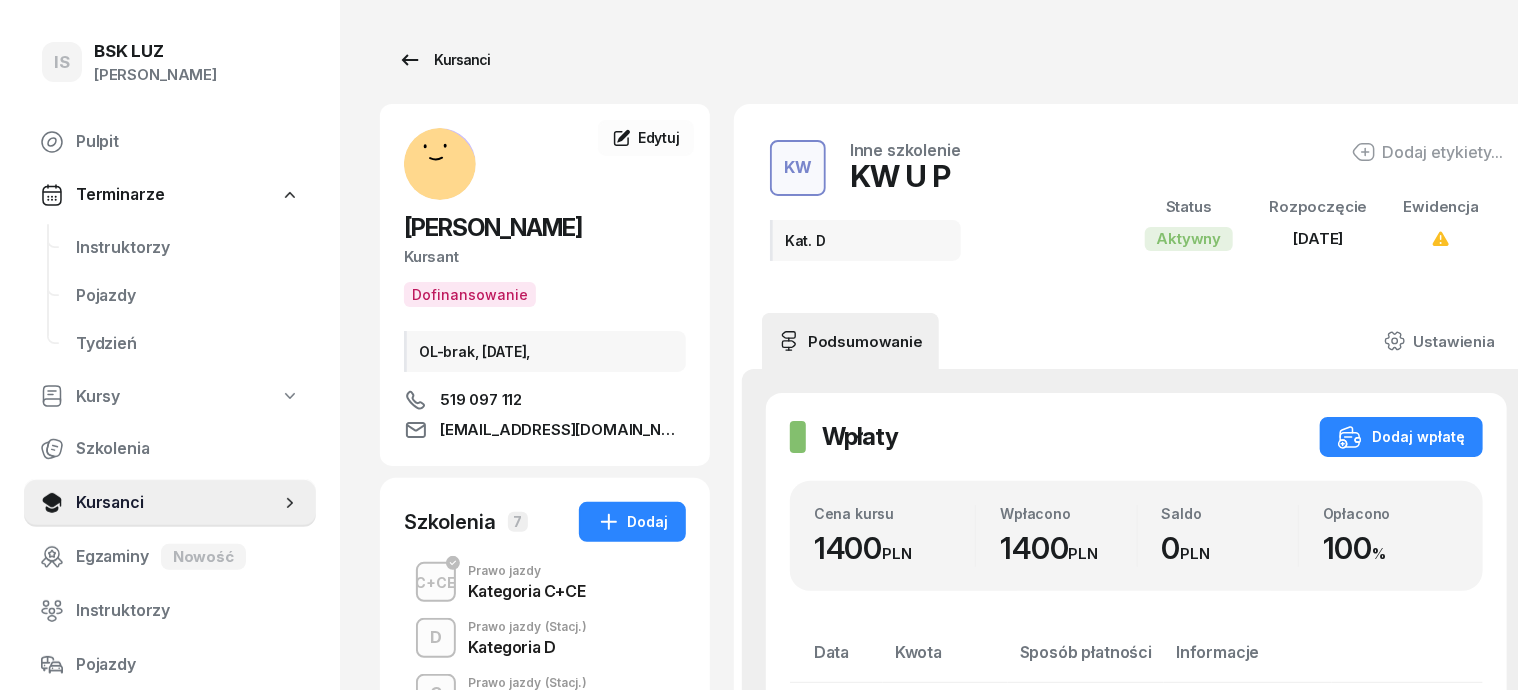 click on "Kursanci" at bounding box center [444, 60] 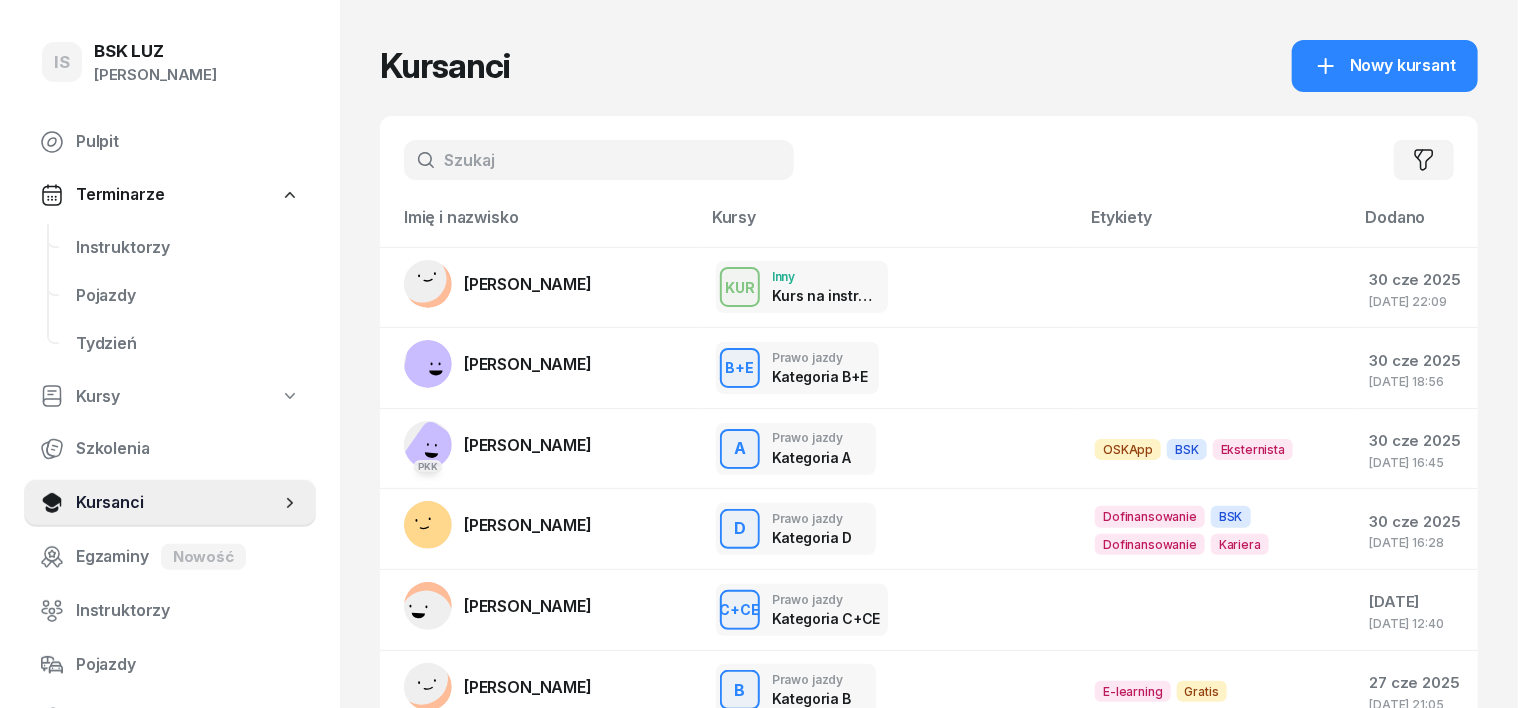 click at bounding box center [599, 160] 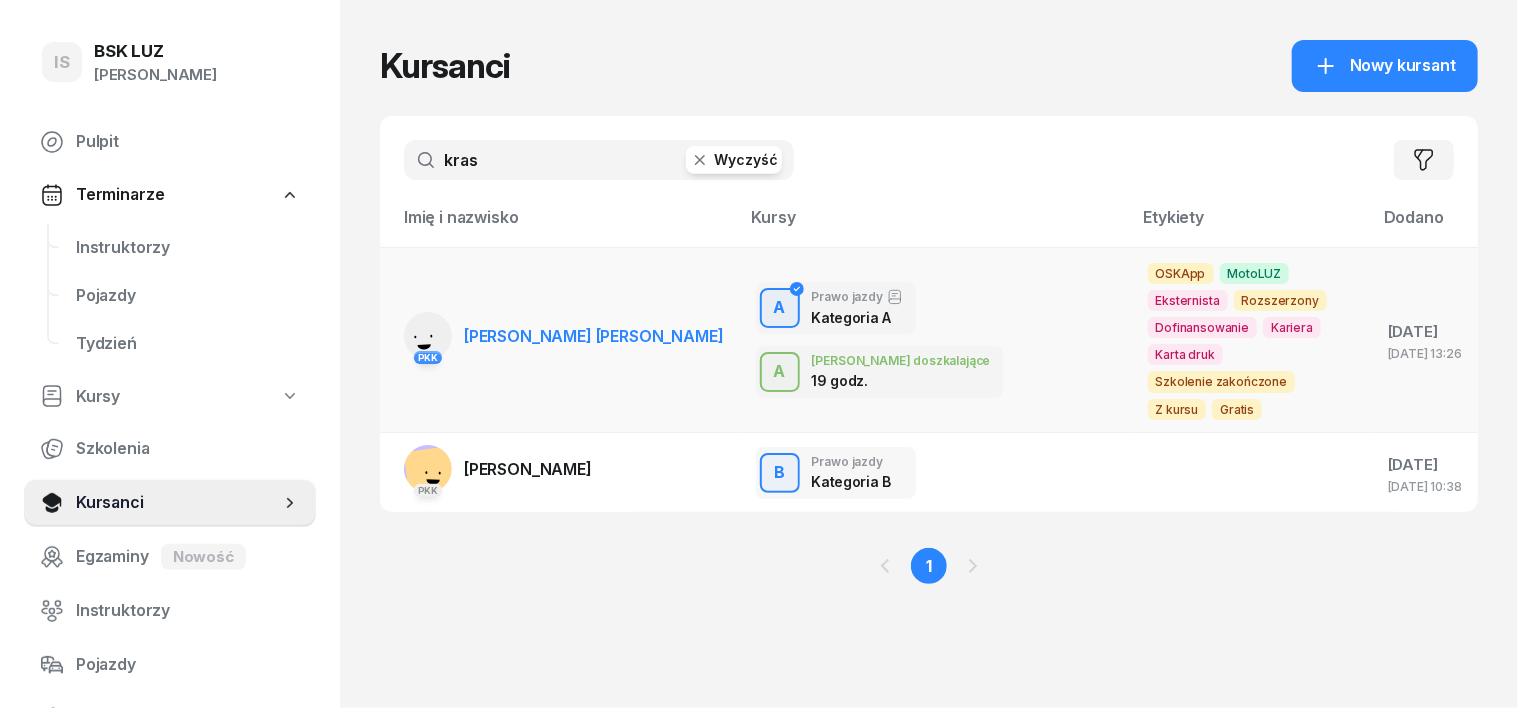 type on "kras" 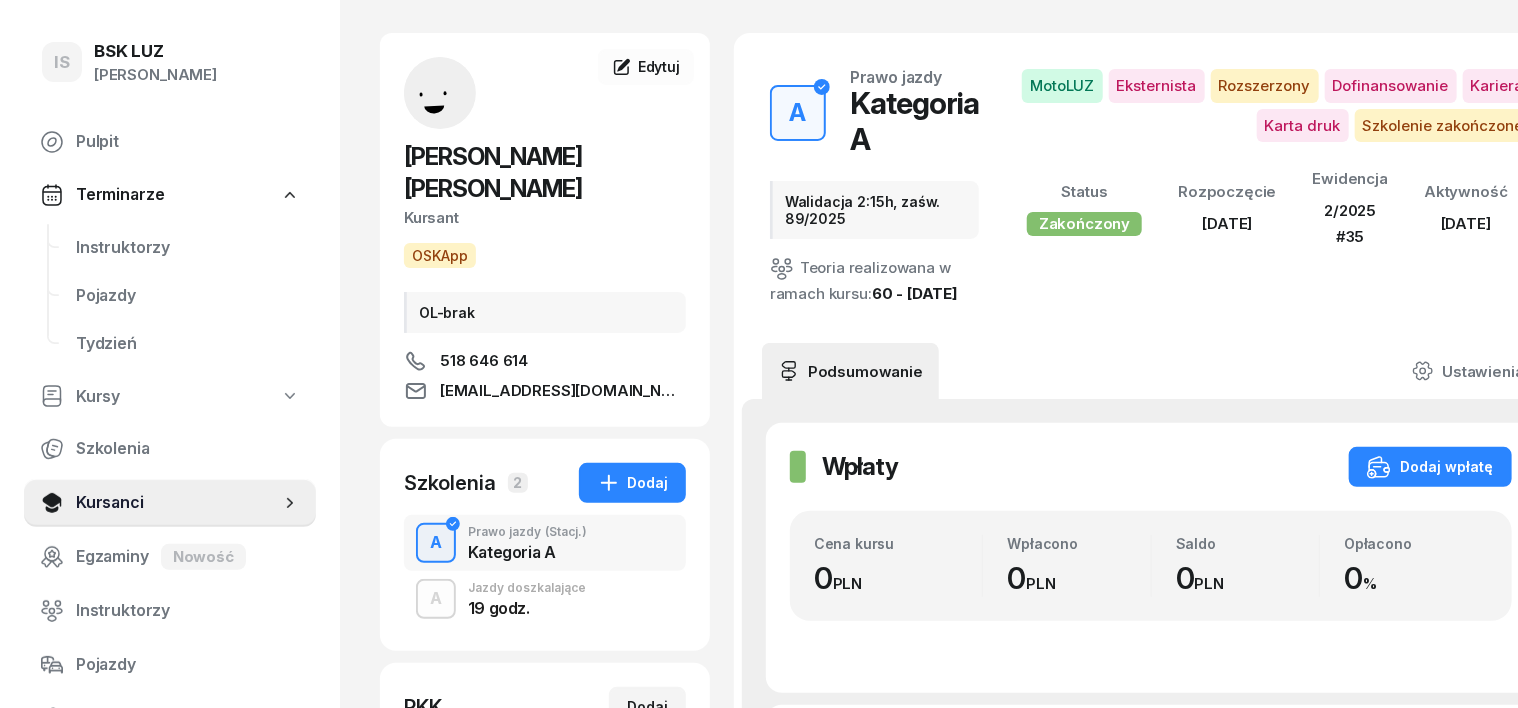 scroll, scrollTop: 124, scrollLeft: 0, axis: vertical 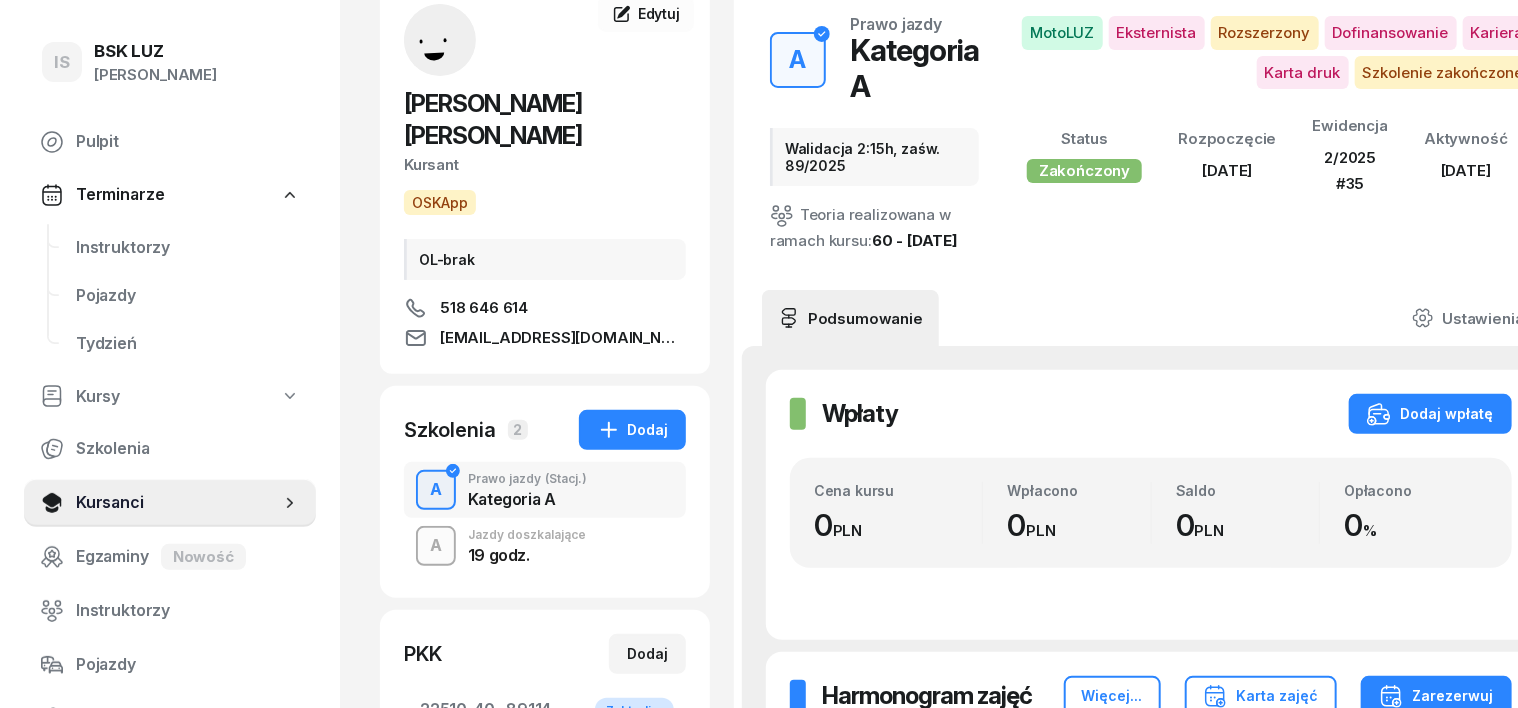 click on "A" at bounding box center (436, 546) 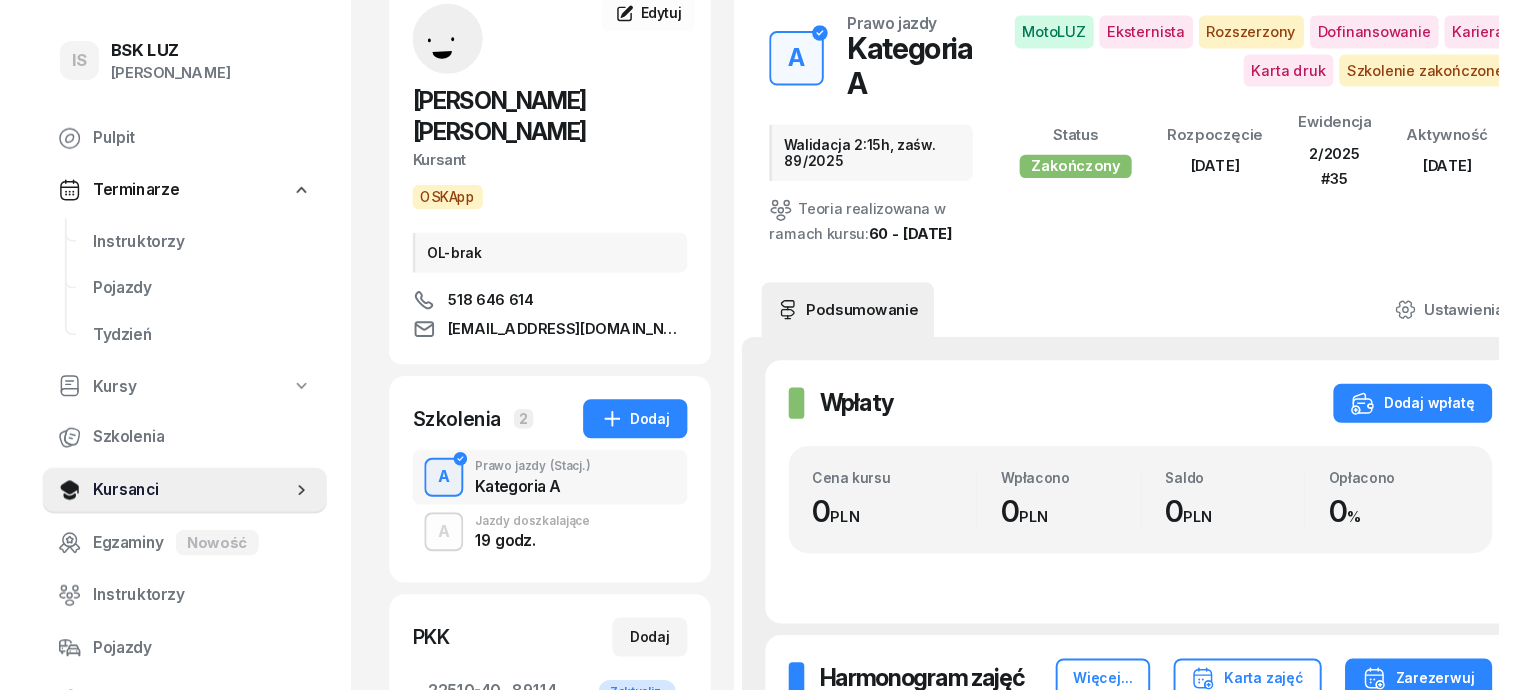 scroll, scrollTop: 0, scrollLeft: 0, axis: both 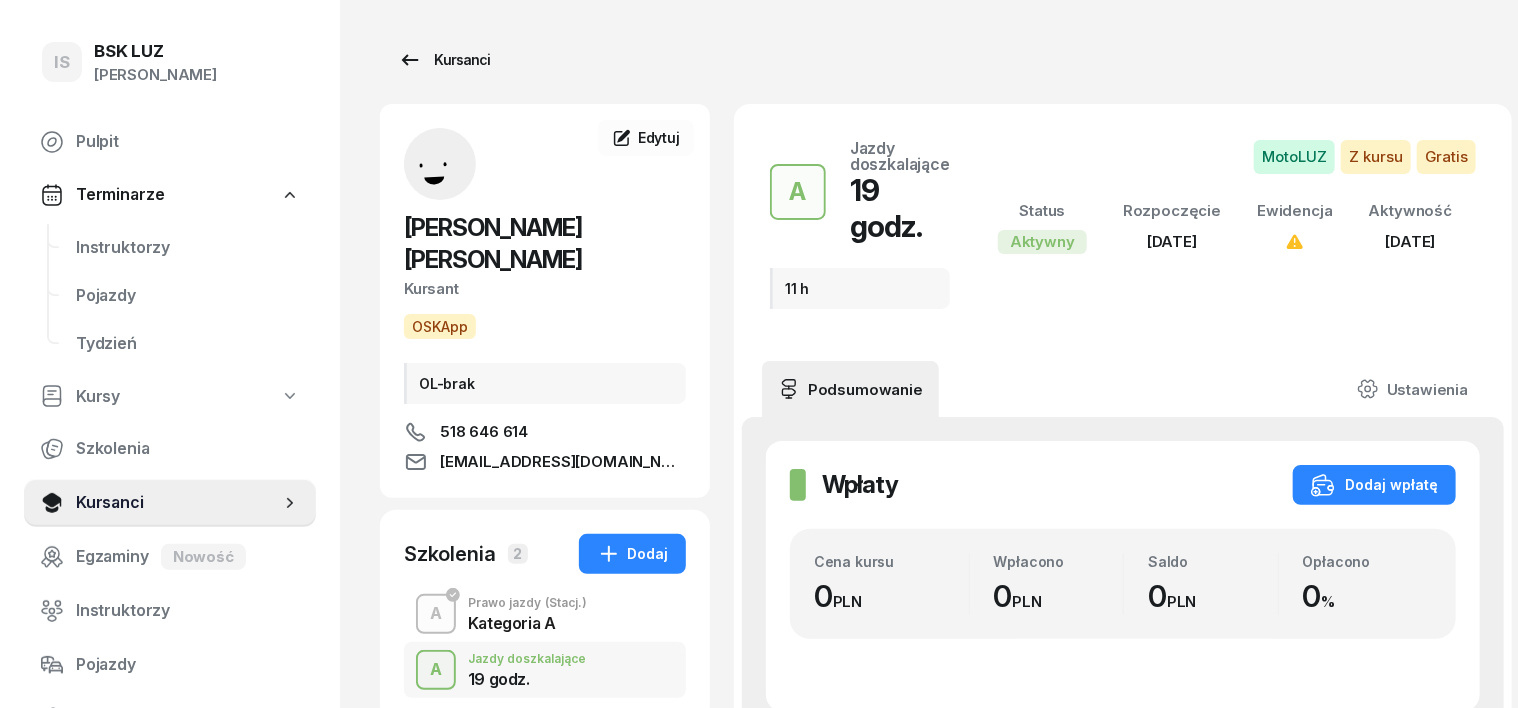 click on "Kursanci" at bounding box center (444, 60) 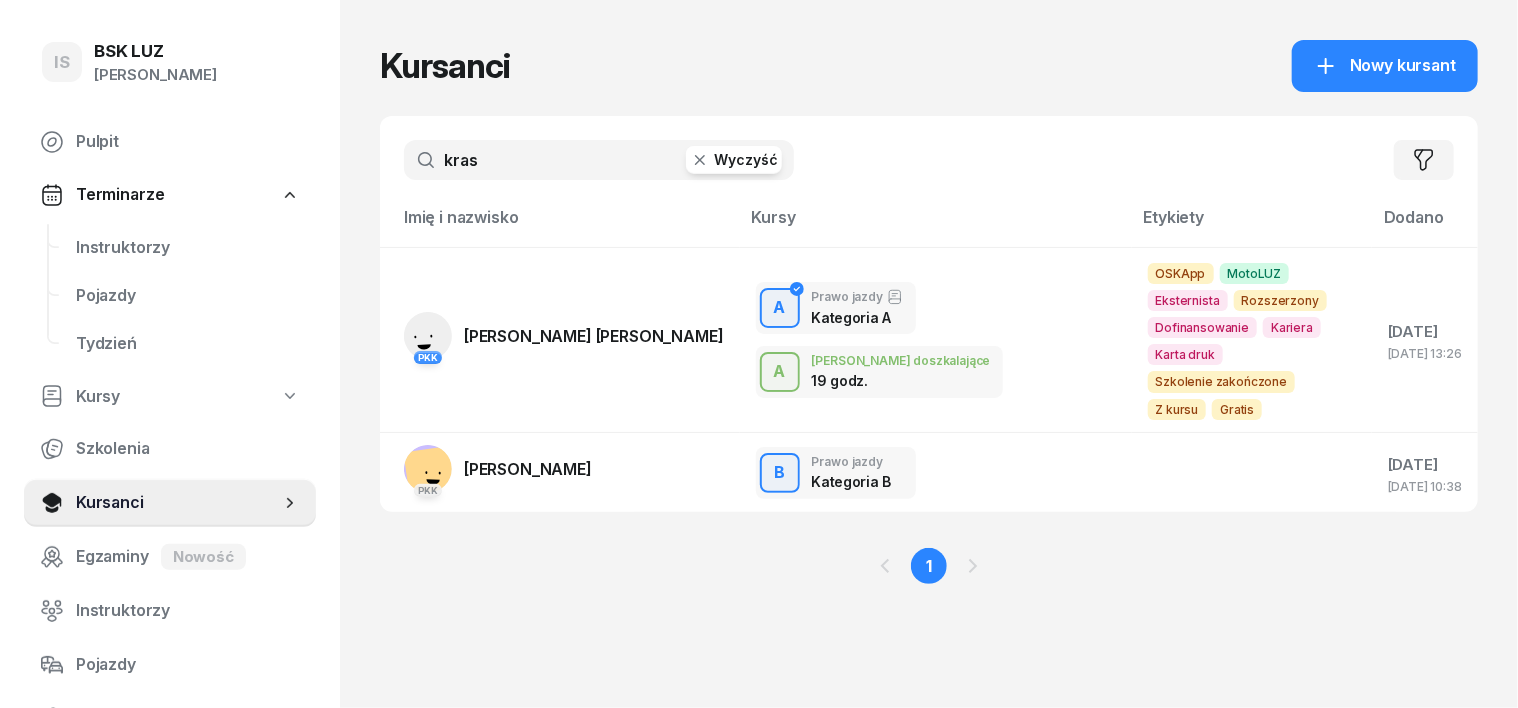 click on "kras" at bounding box center (599, 160) 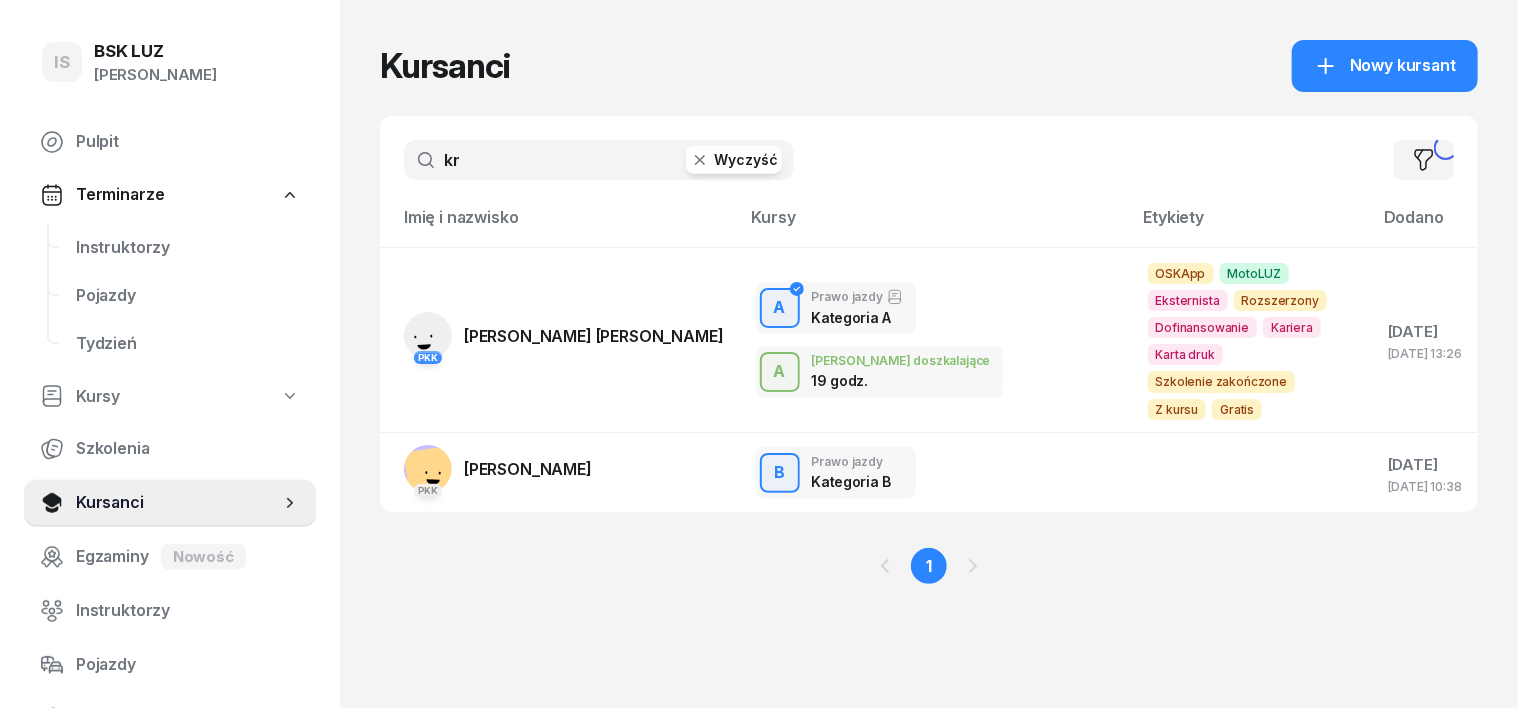 type on "k" 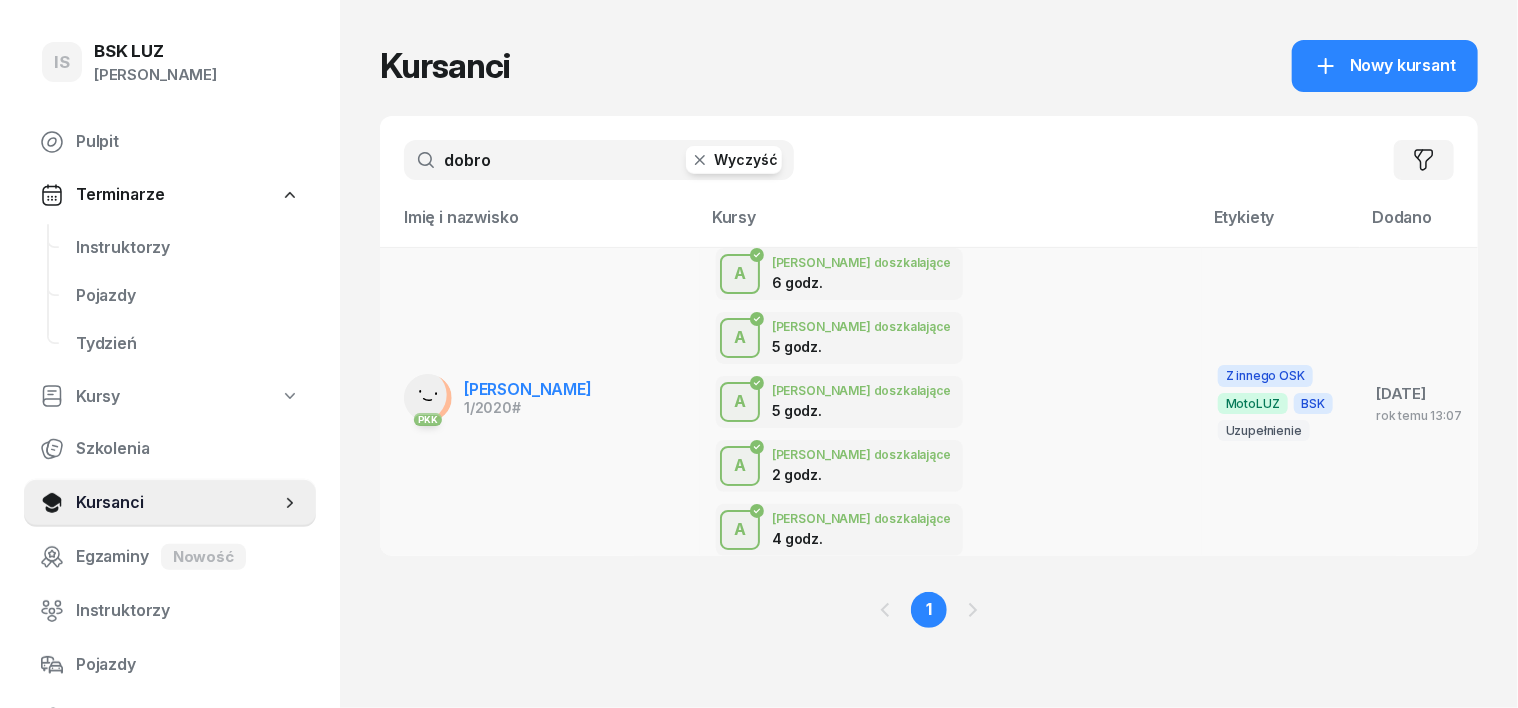 type on "dobro" 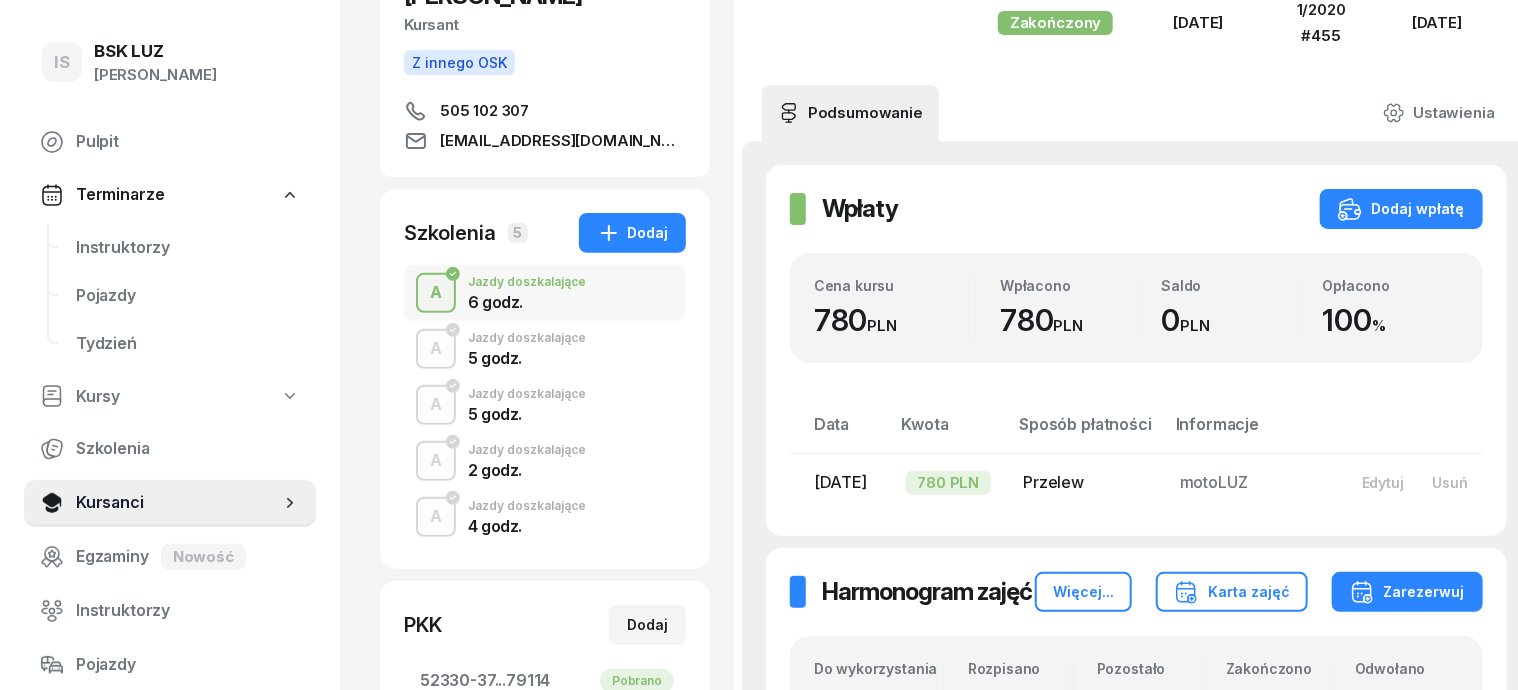 scroll, scrollTop: 250, scrollLeft: 0, axis: vertical 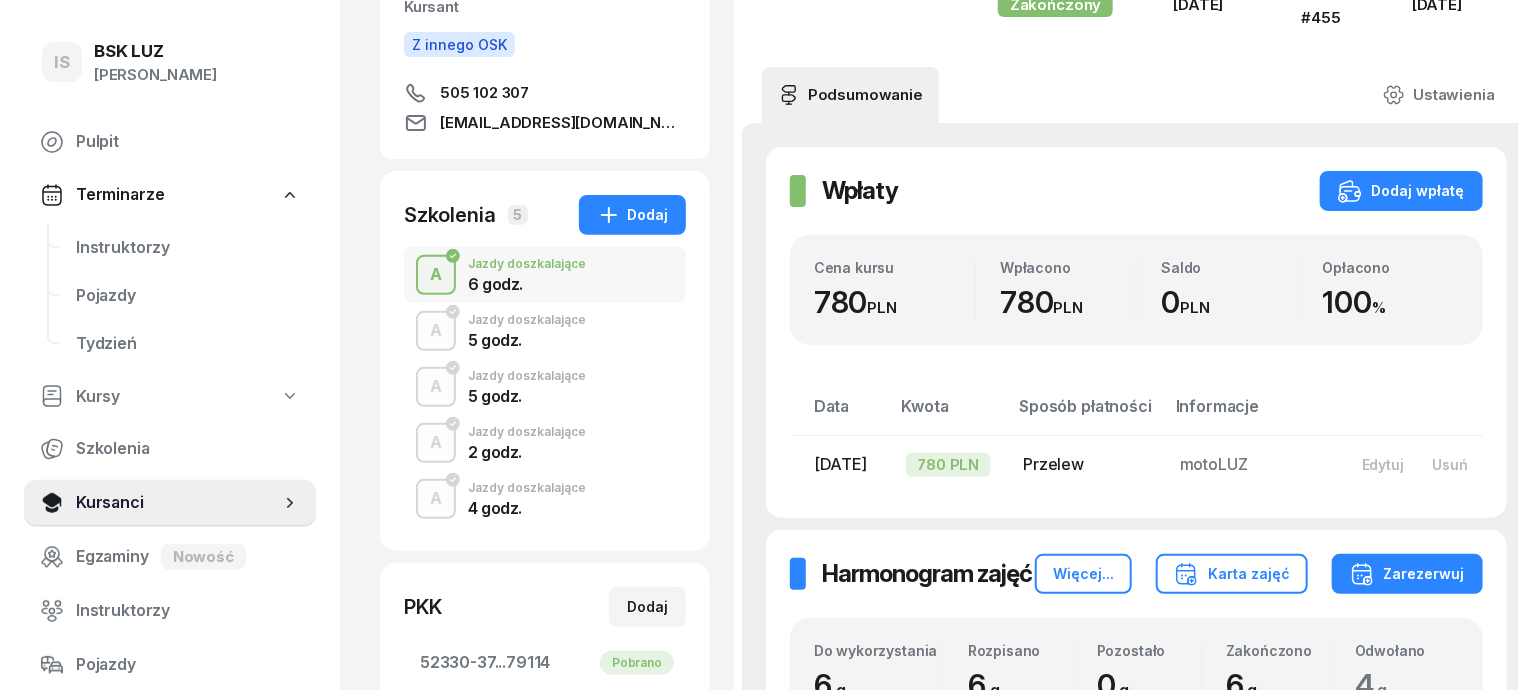 click on "A" at bounding box center (436, 275) 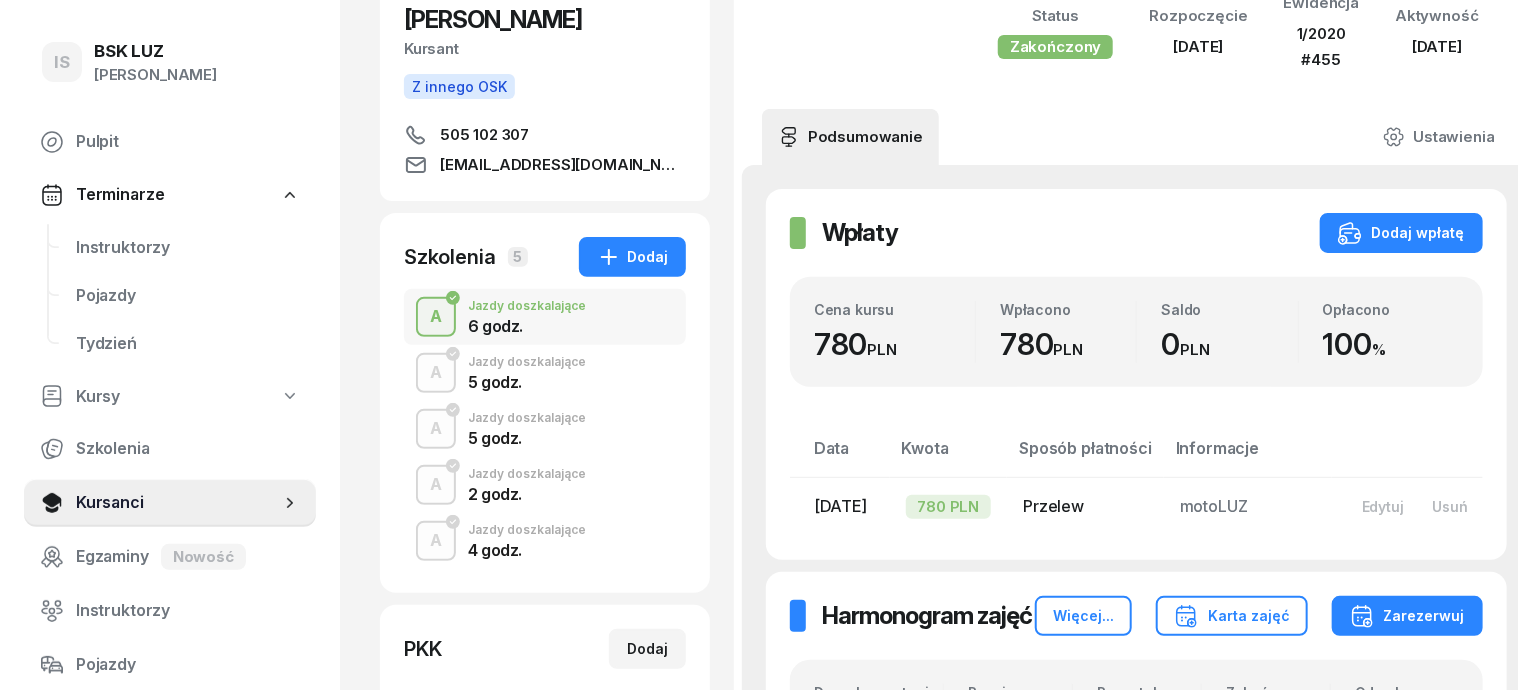 scroll, scrollTop: 250, scrollLeft: 0, axis: vertical 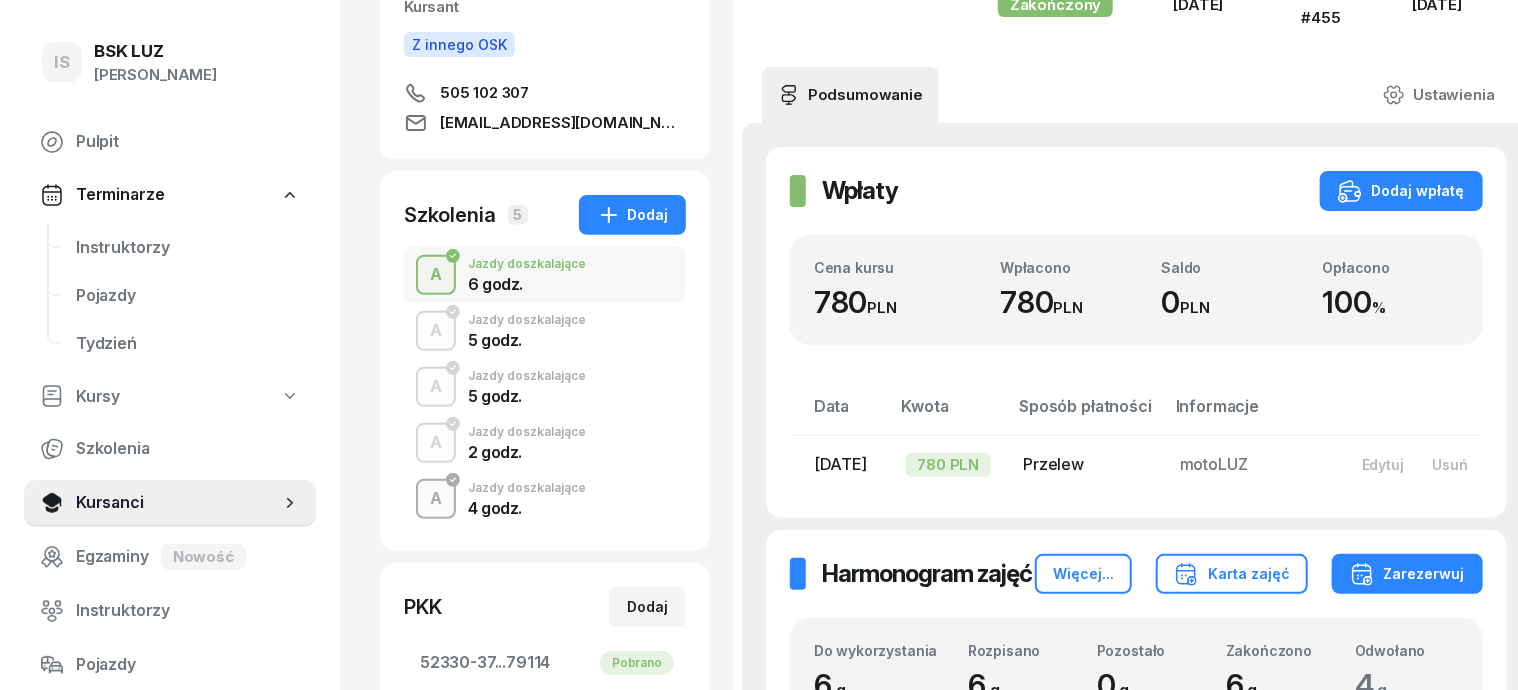 click on "A" at bounding box center [436, 499] 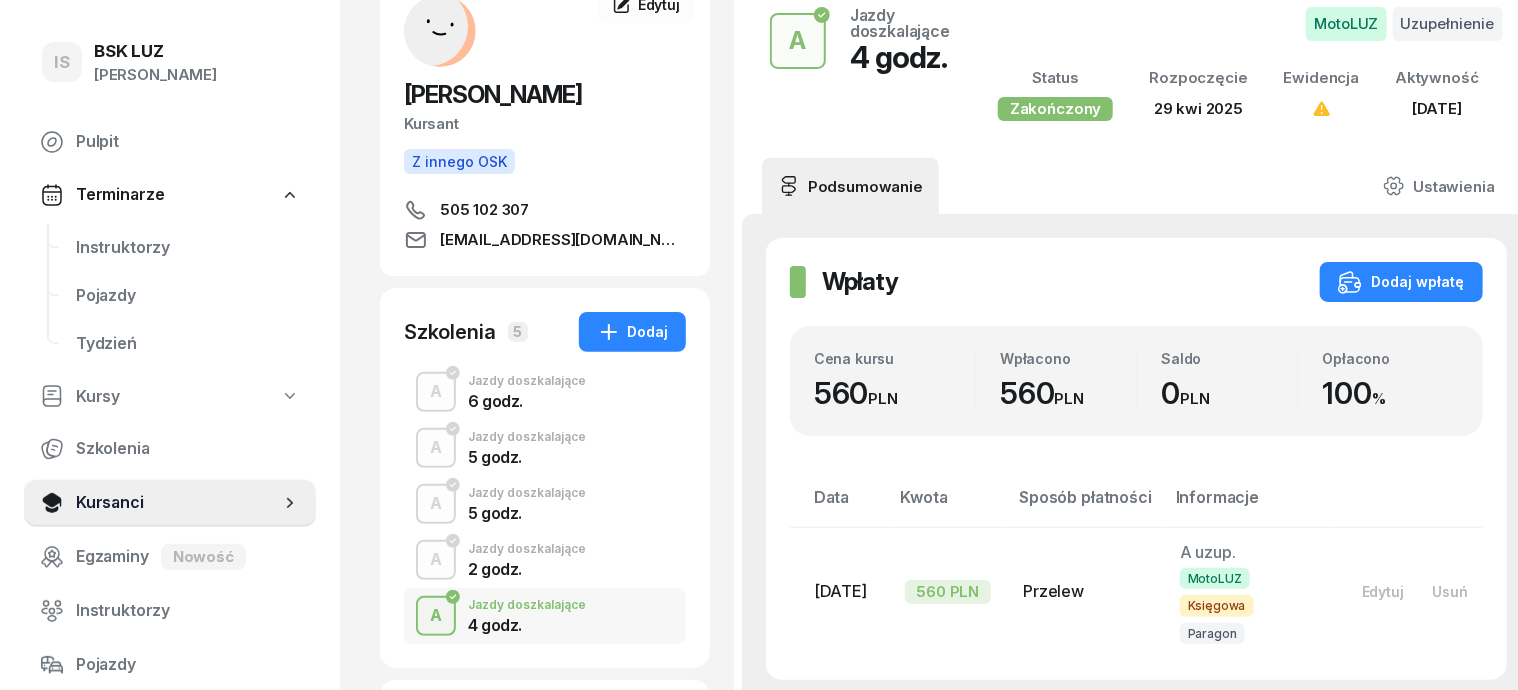 scroll, scrollTop: 0, scrollLeft: 0, axis: both 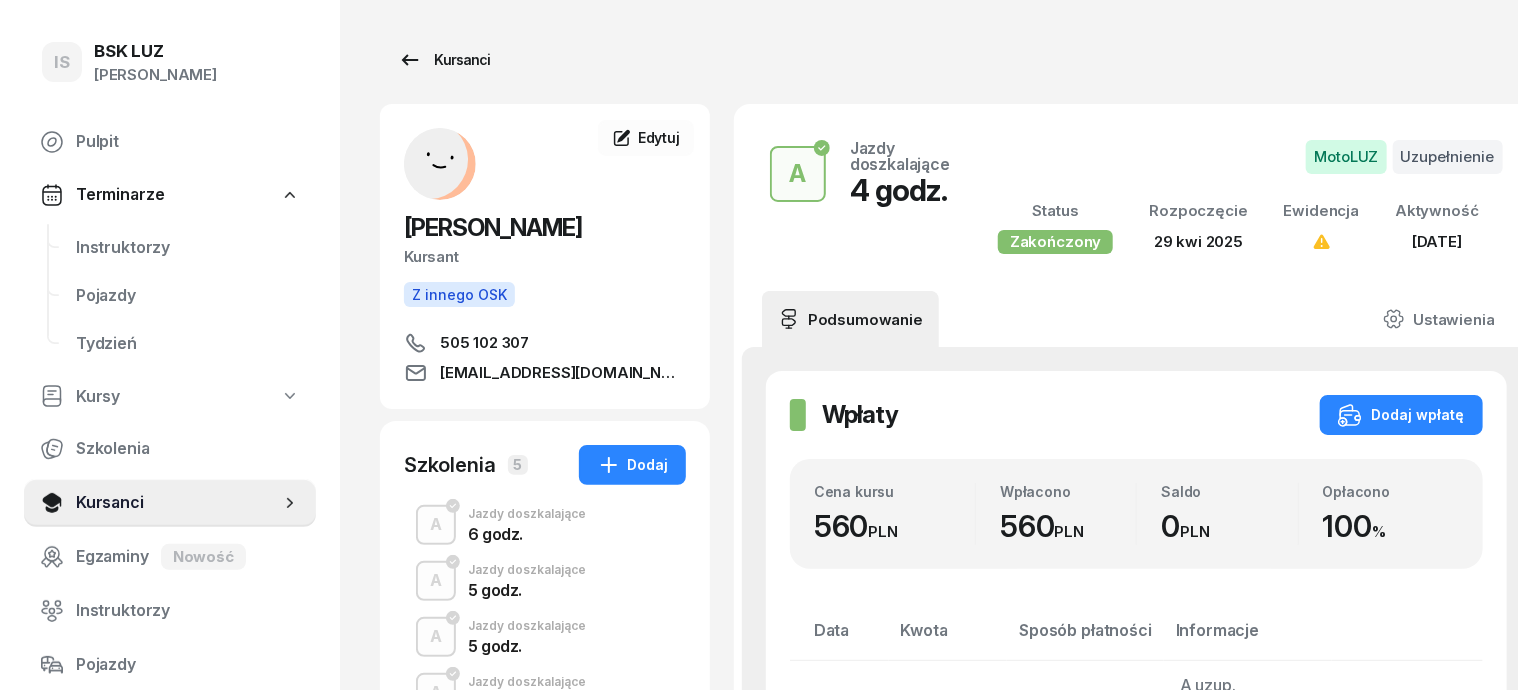 click on "Kursanci" at bounding box center [444, 60] 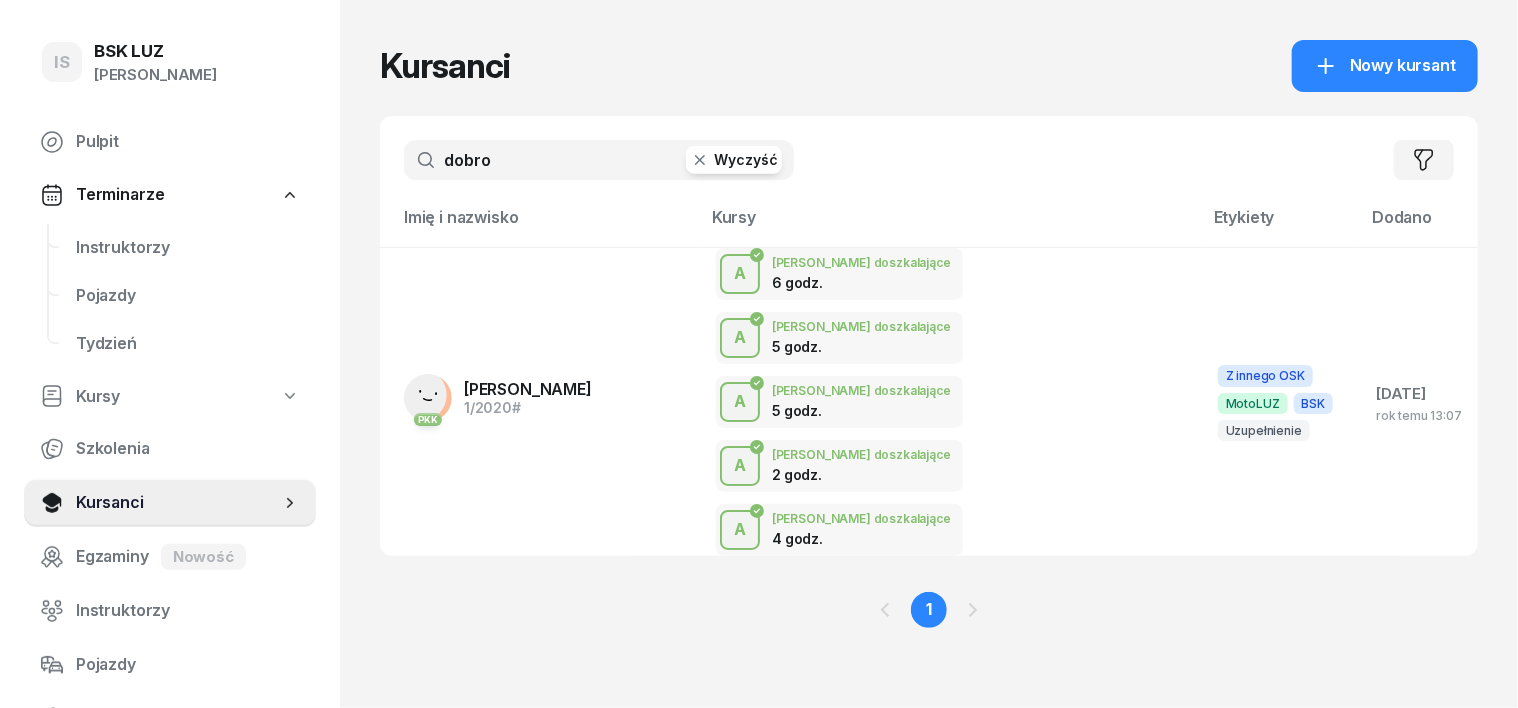 click 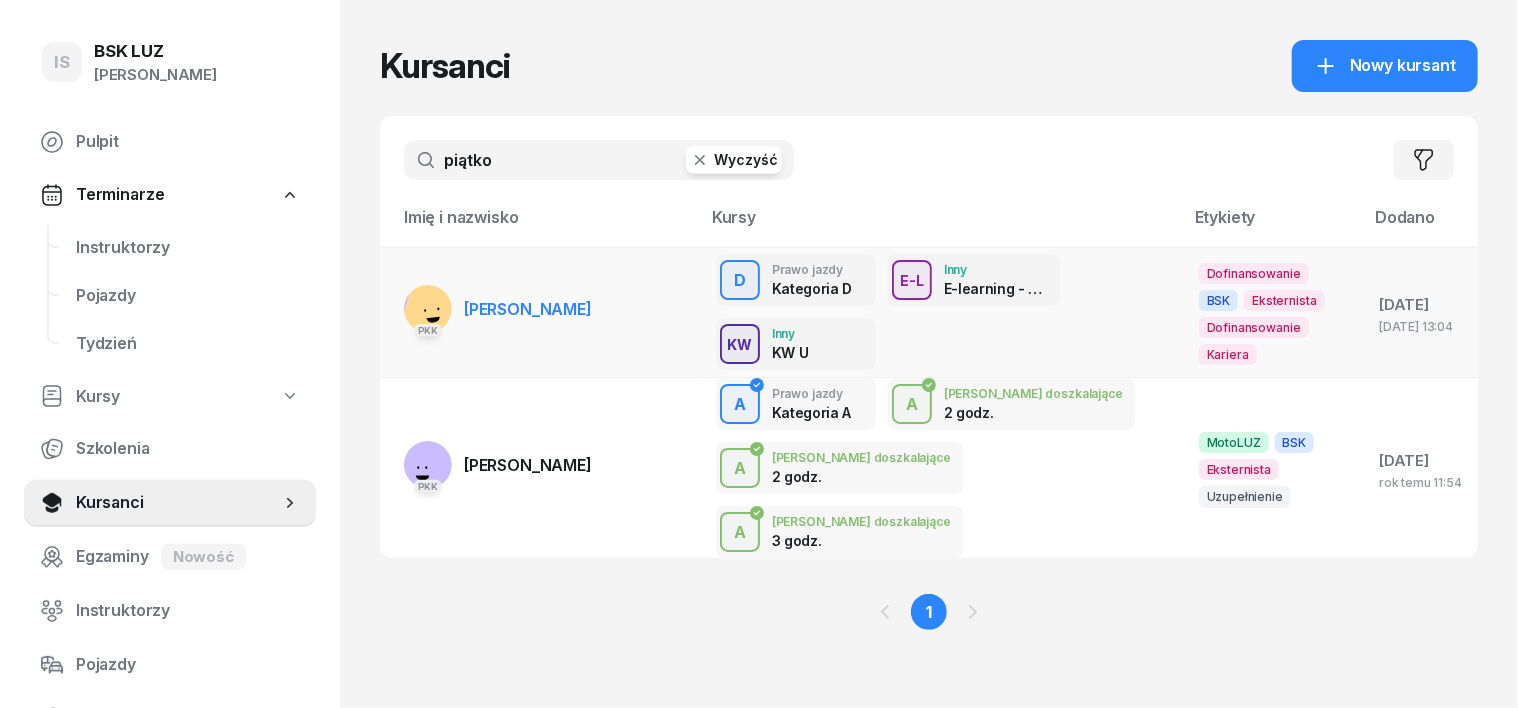 type on "piątko" 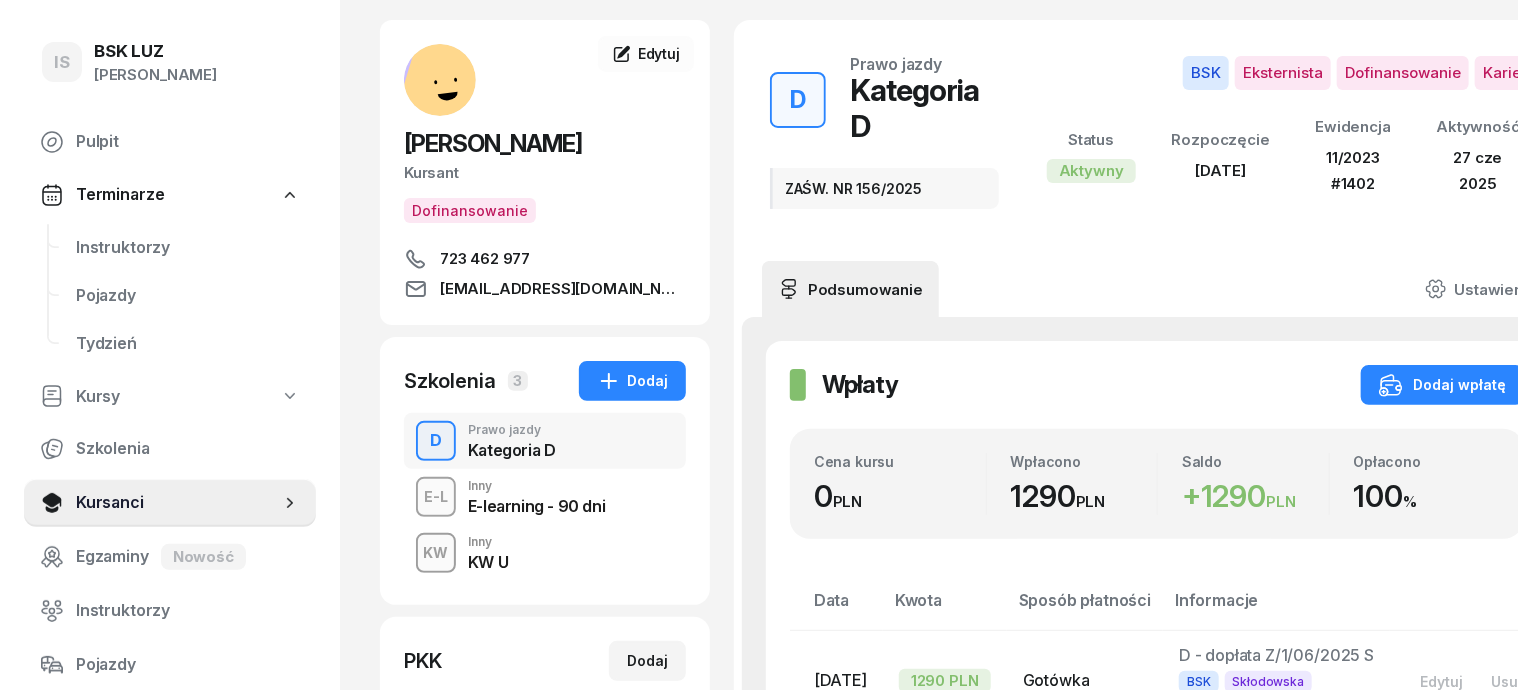 scroll, scrollTop: 0, scrollLeft: 0, axis: both 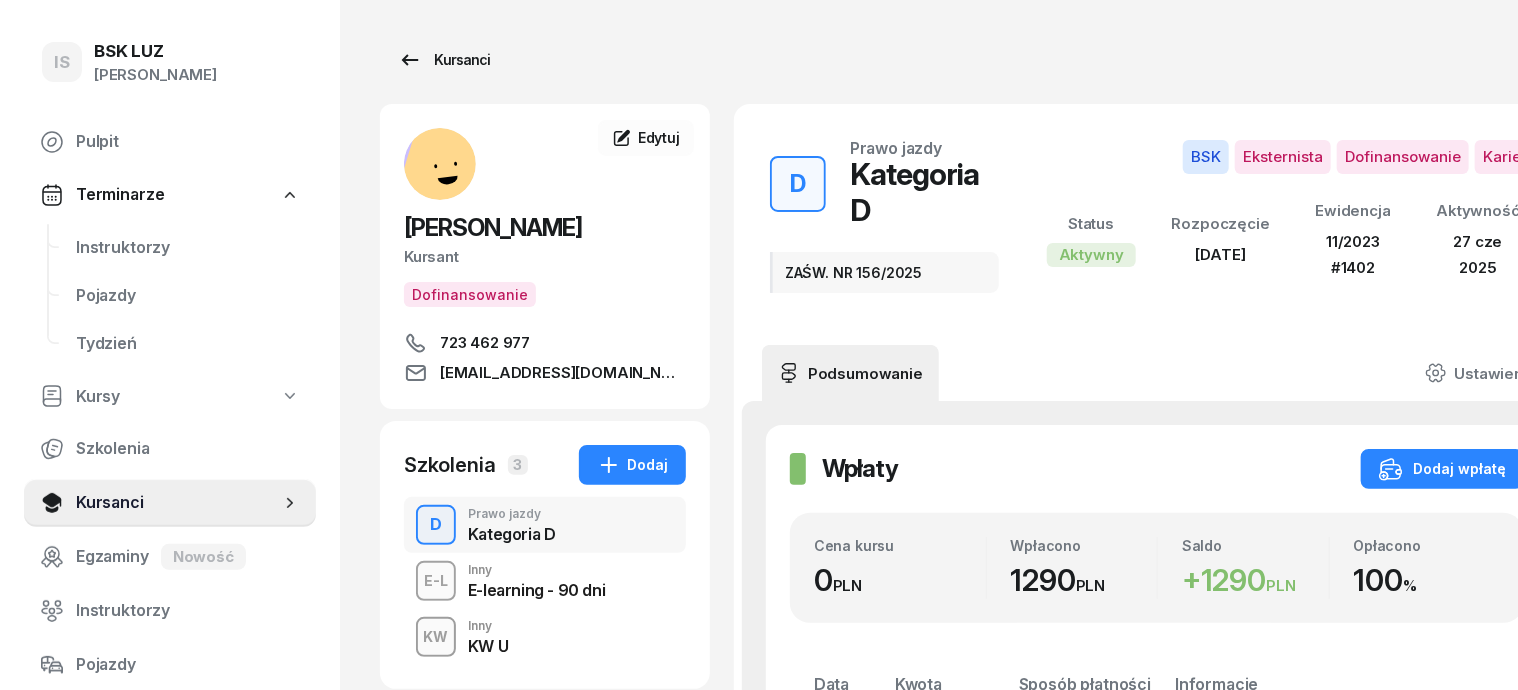 click on "Kursanci" at bounding box center (444, 60) 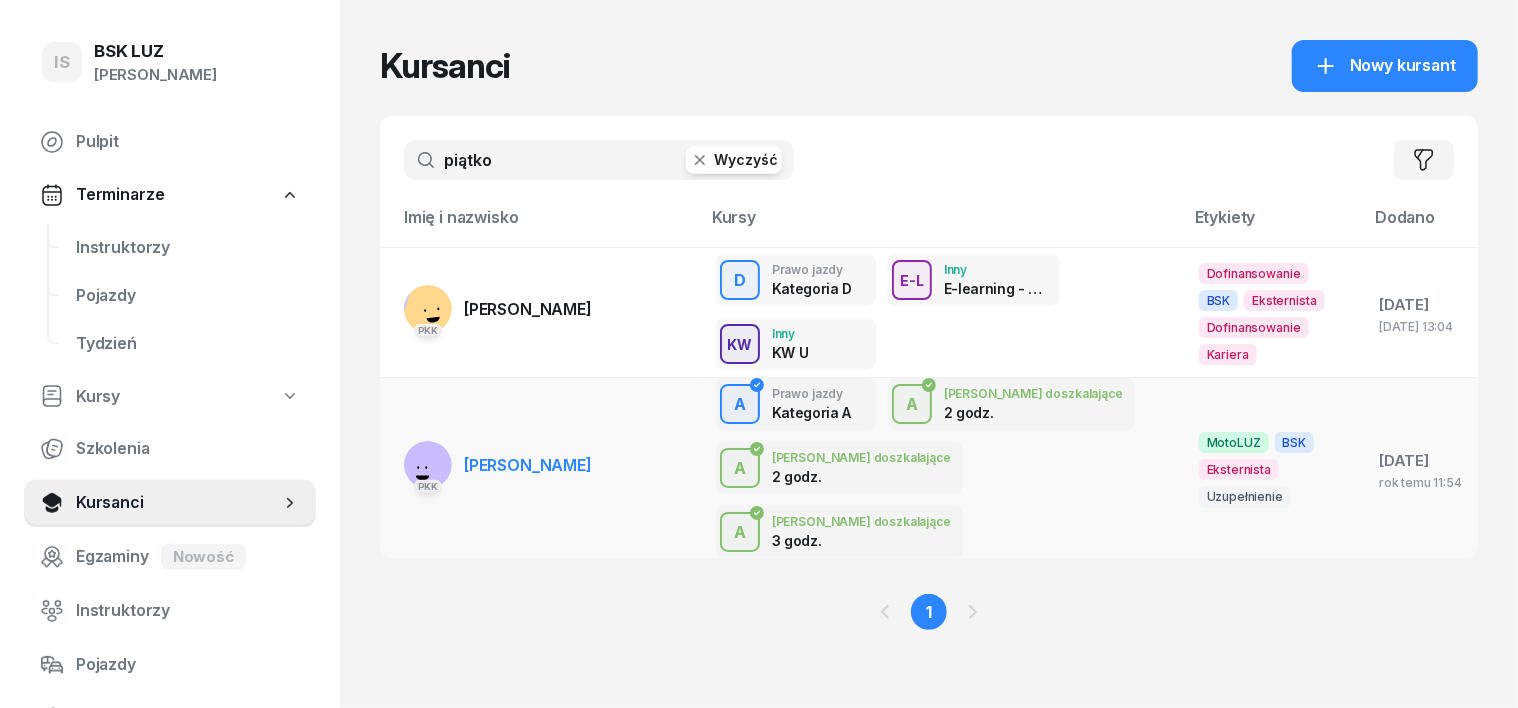 click 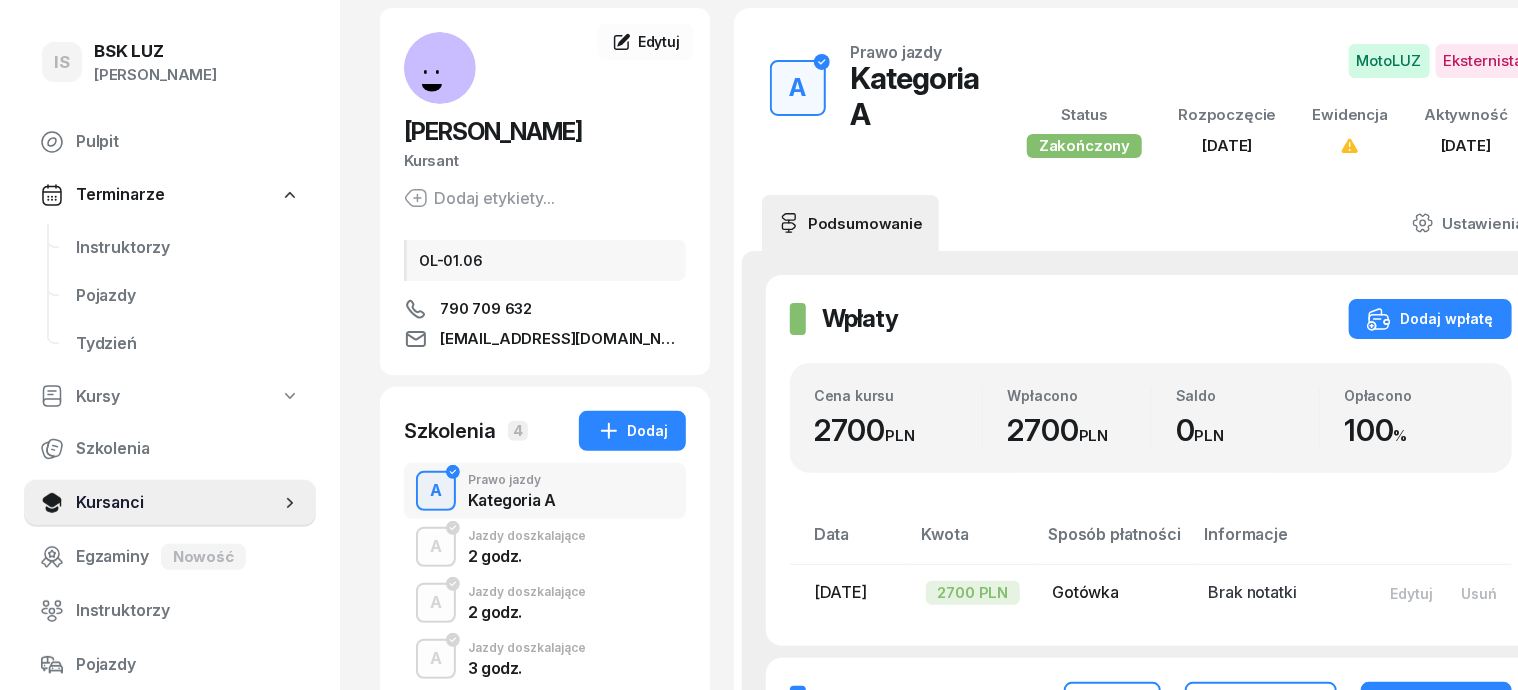 scroll, scrollTop: 250, scrollLeft: 0, axis: vertical 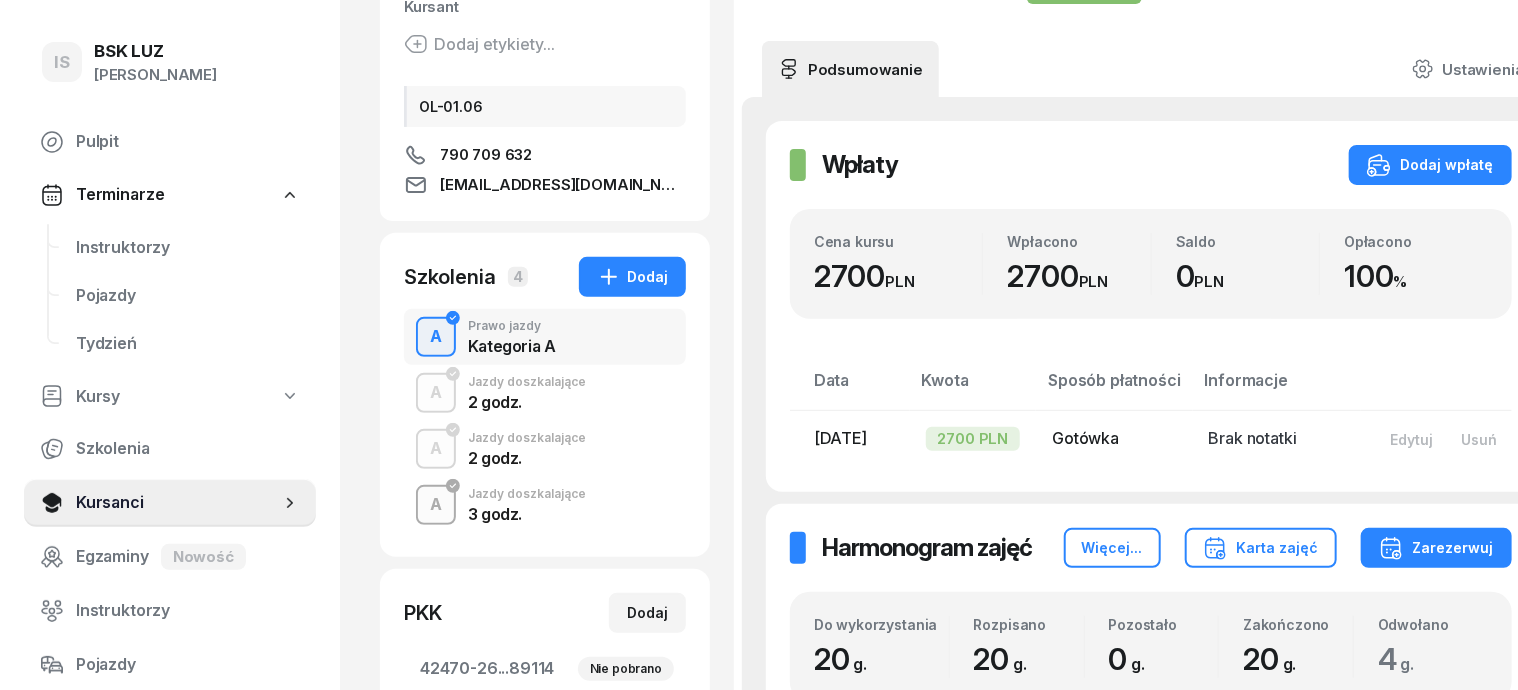 click on "A" at bounding box center [436, 505] 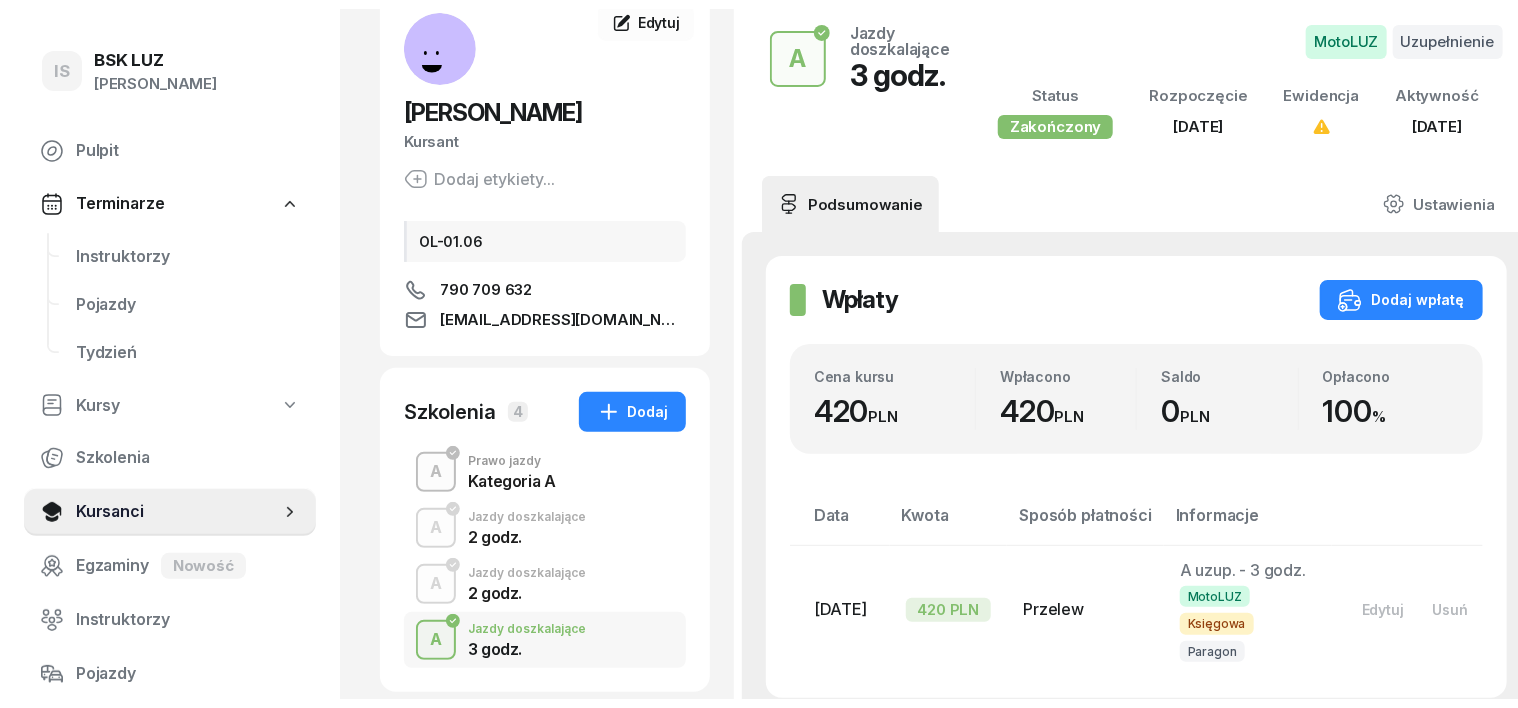 scroll, scrollTop: 0, scrollLeft: 0, axis: both 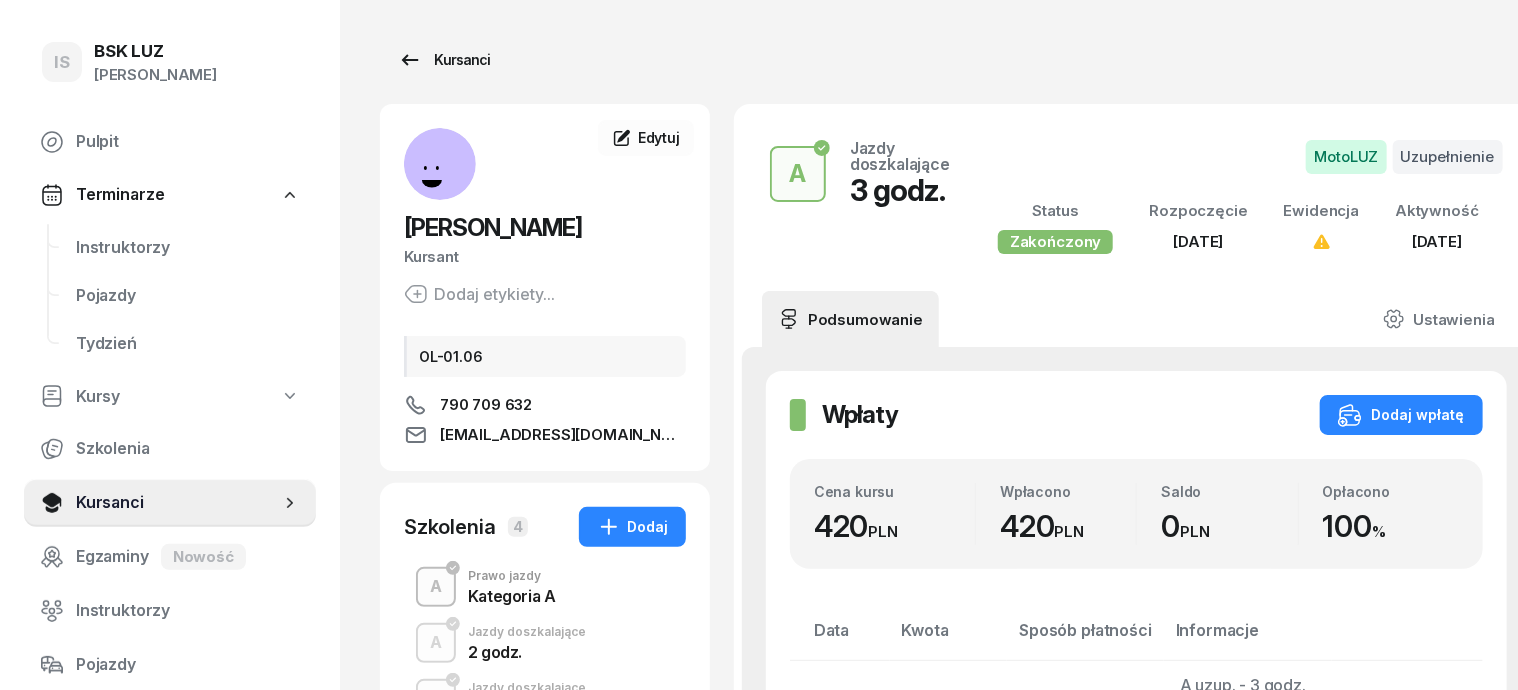 click on "Kursanci" at bounding box center (444, 60) 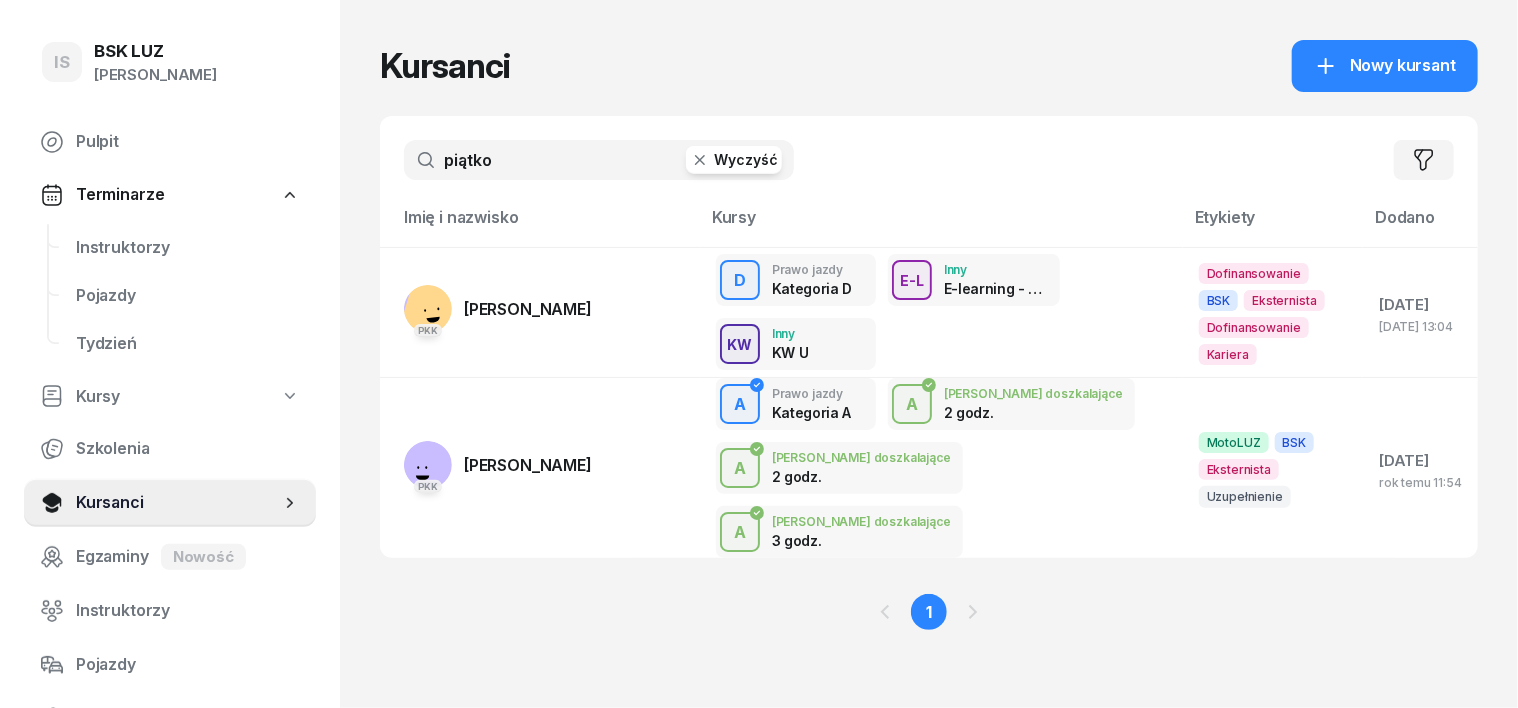 click 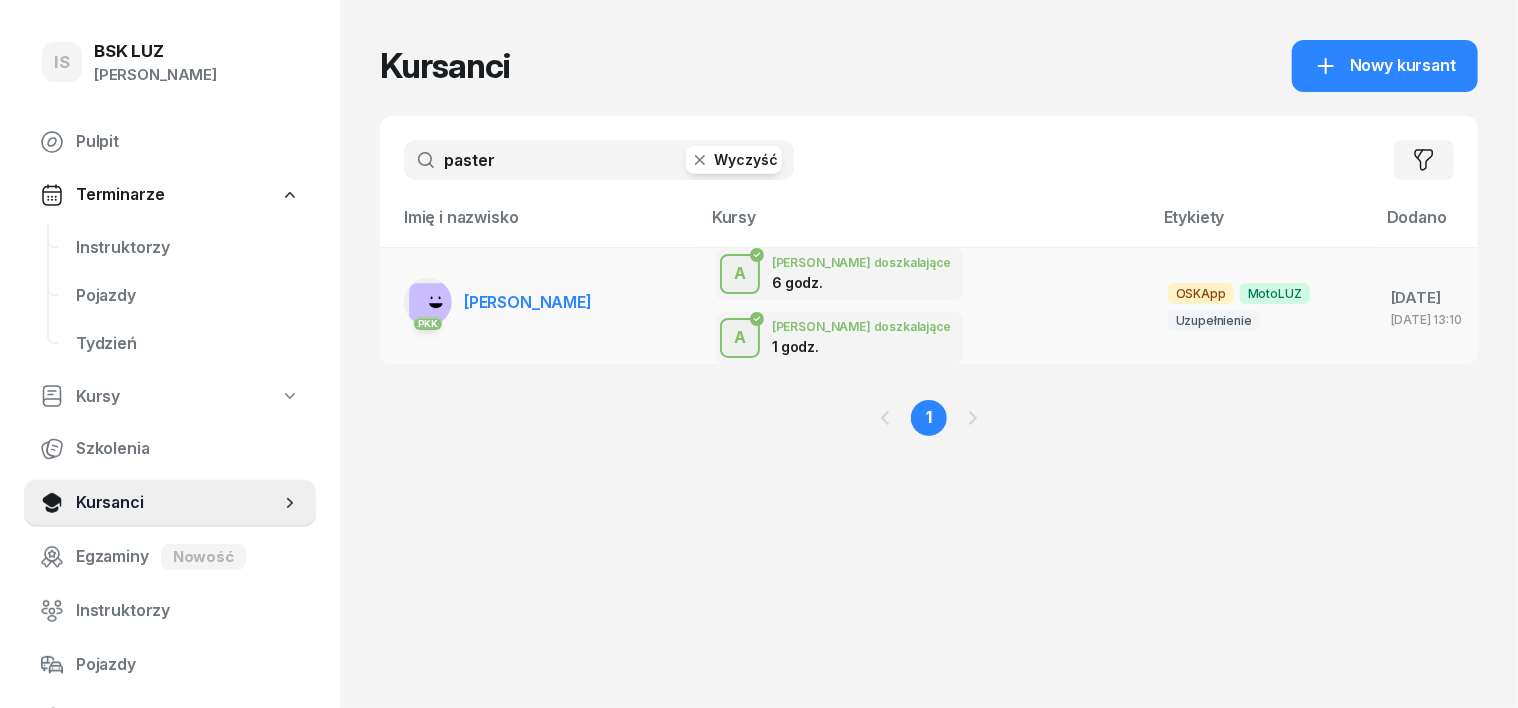 type on "paster" 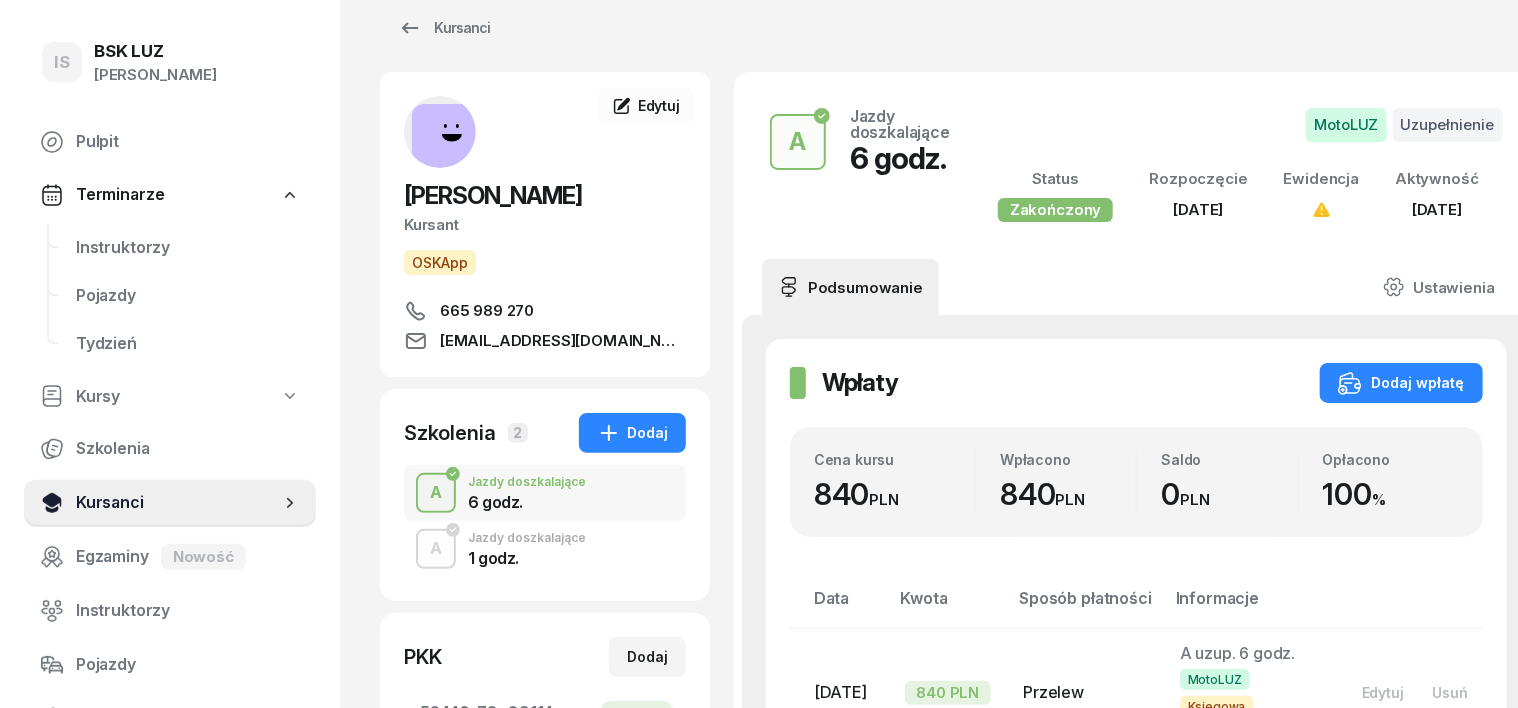 scroll, scrollTop: 0, scrollLeft: 0, axis: both 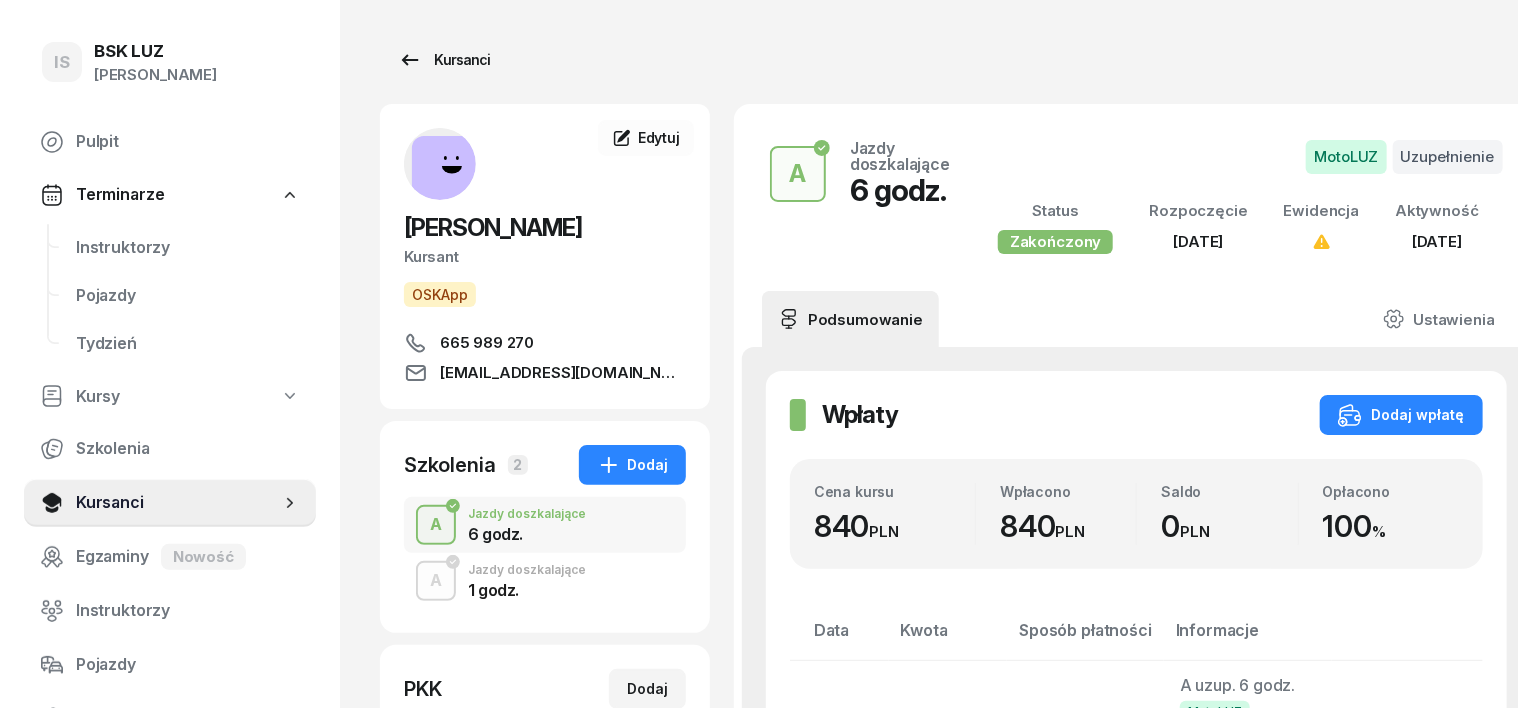 click on "Kursanci" at bounding box center (444, 60) 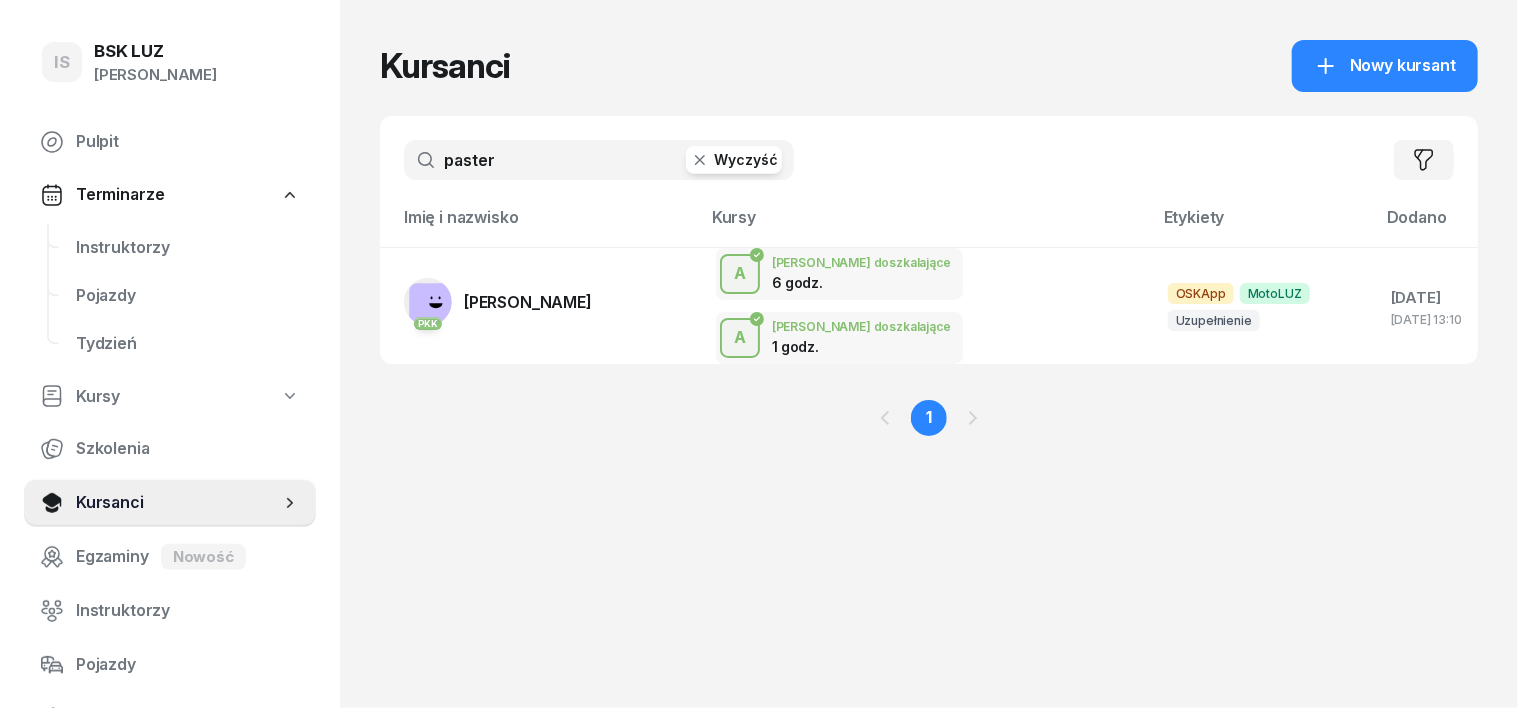 click 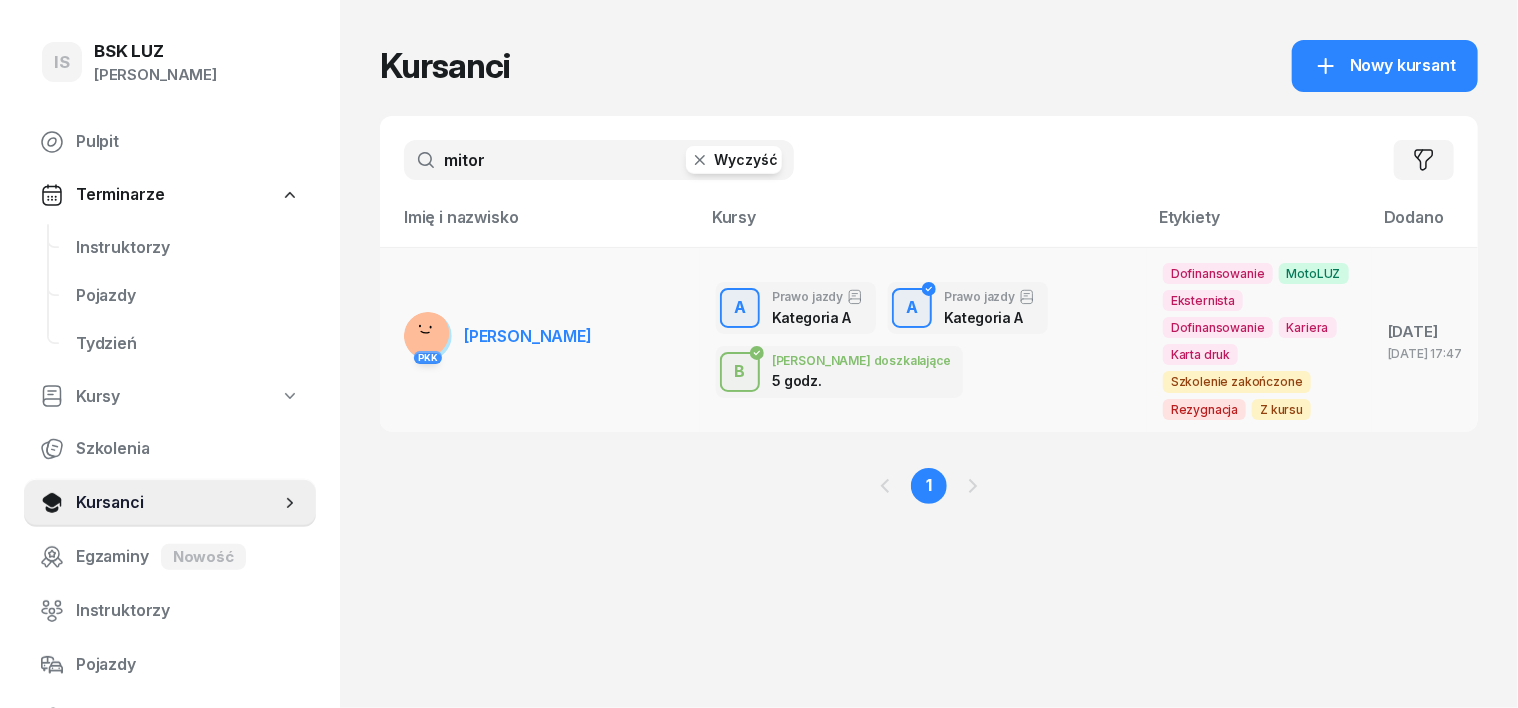 type on "mitor" 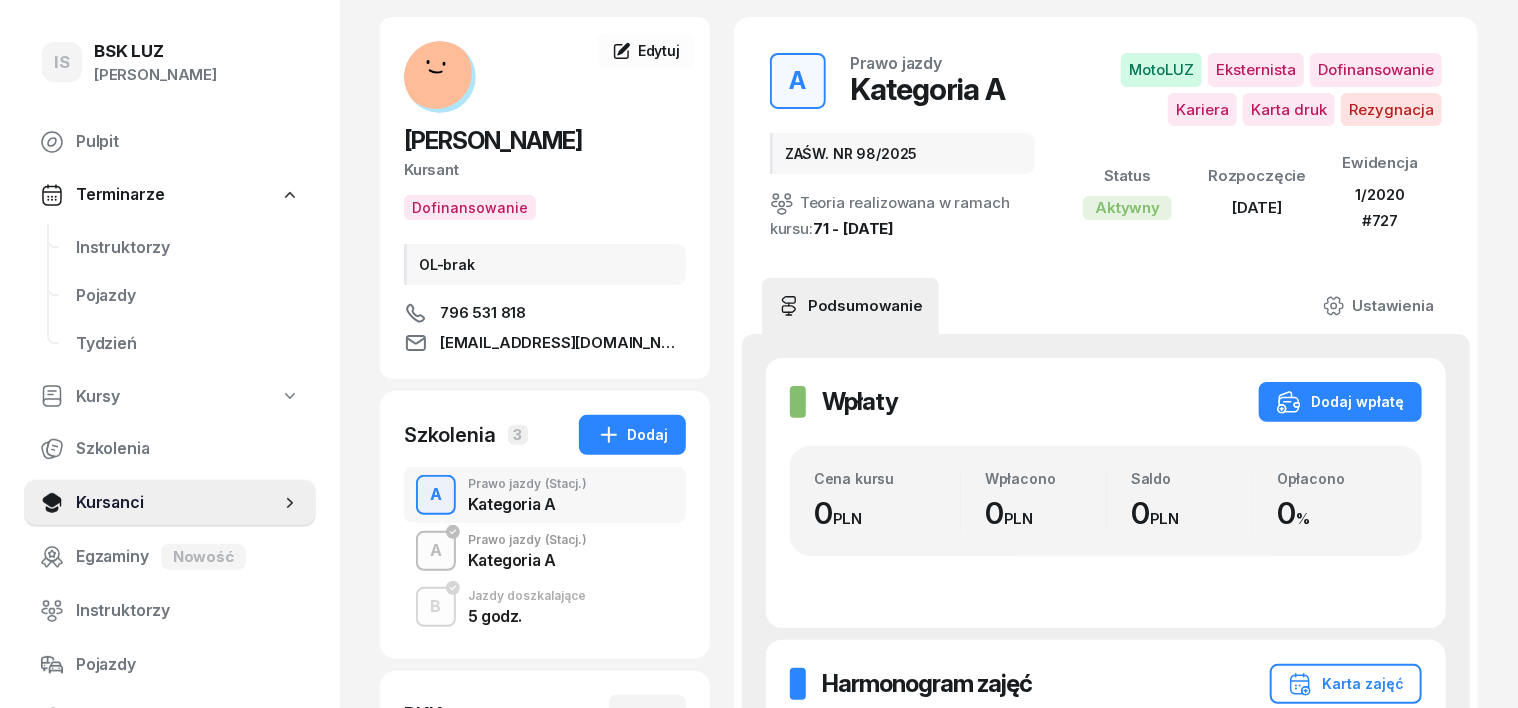 scroll, scrollTop: 124, scrollLeft: 0, axis: vertical 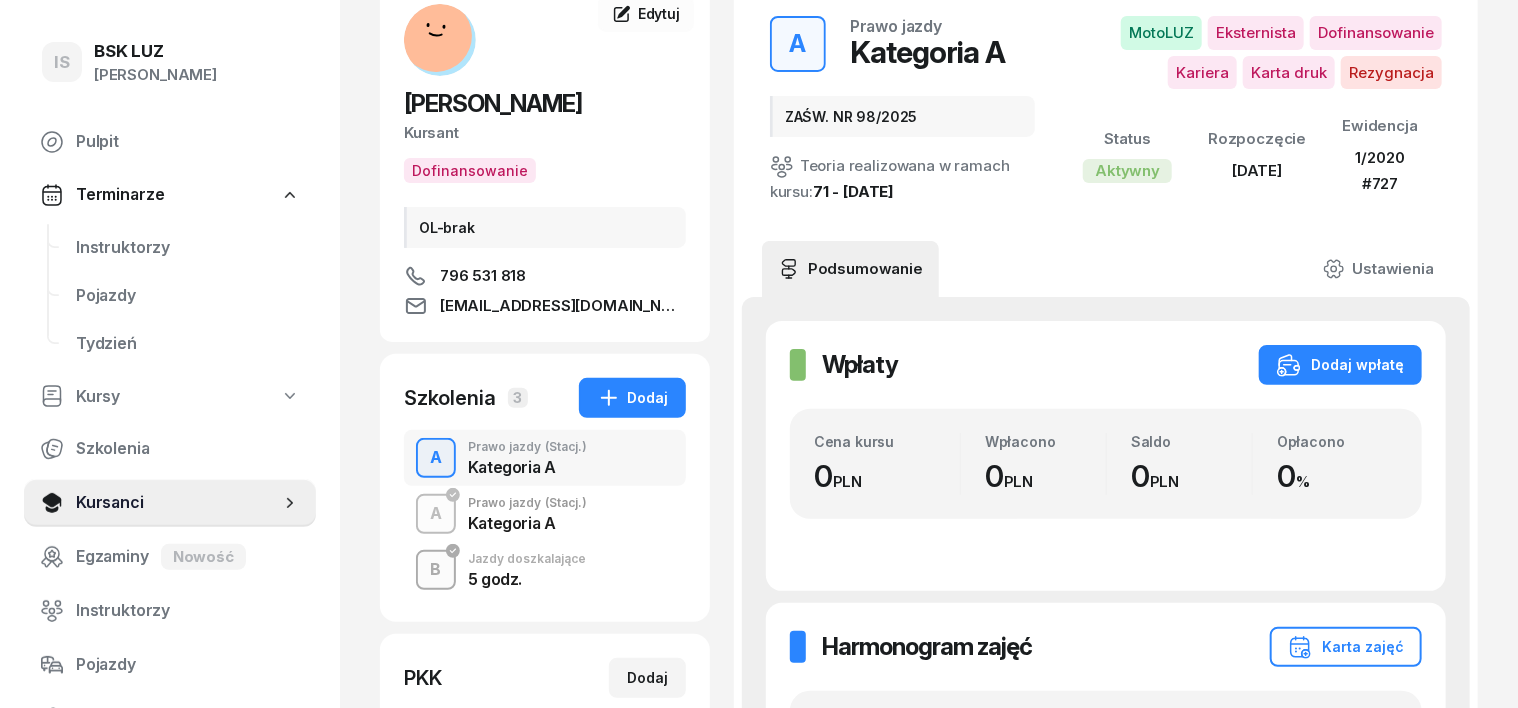 click on "B" at bounding box center (436, 570) 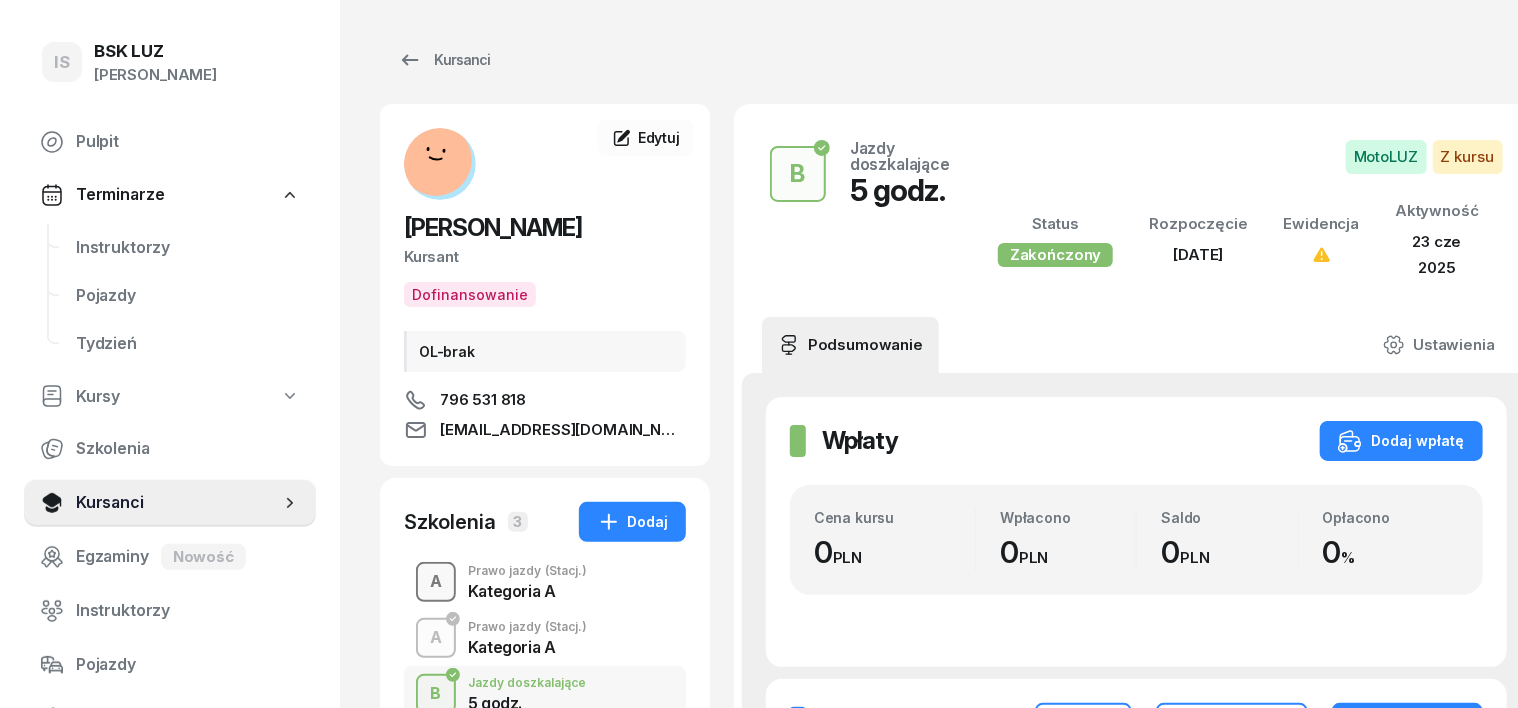 click on "A" at bounding box center [436, 582] 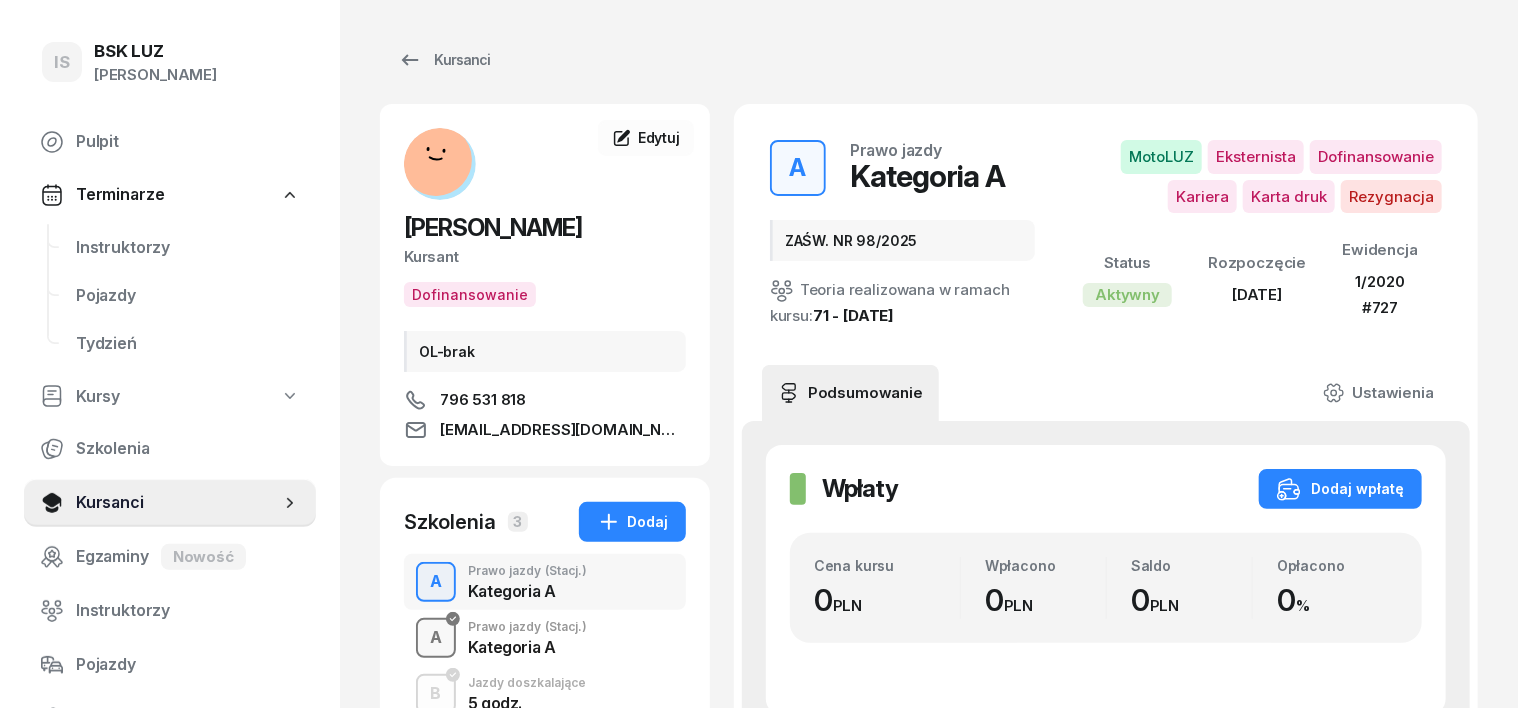 click on "A" at bounding box center [436, 638] 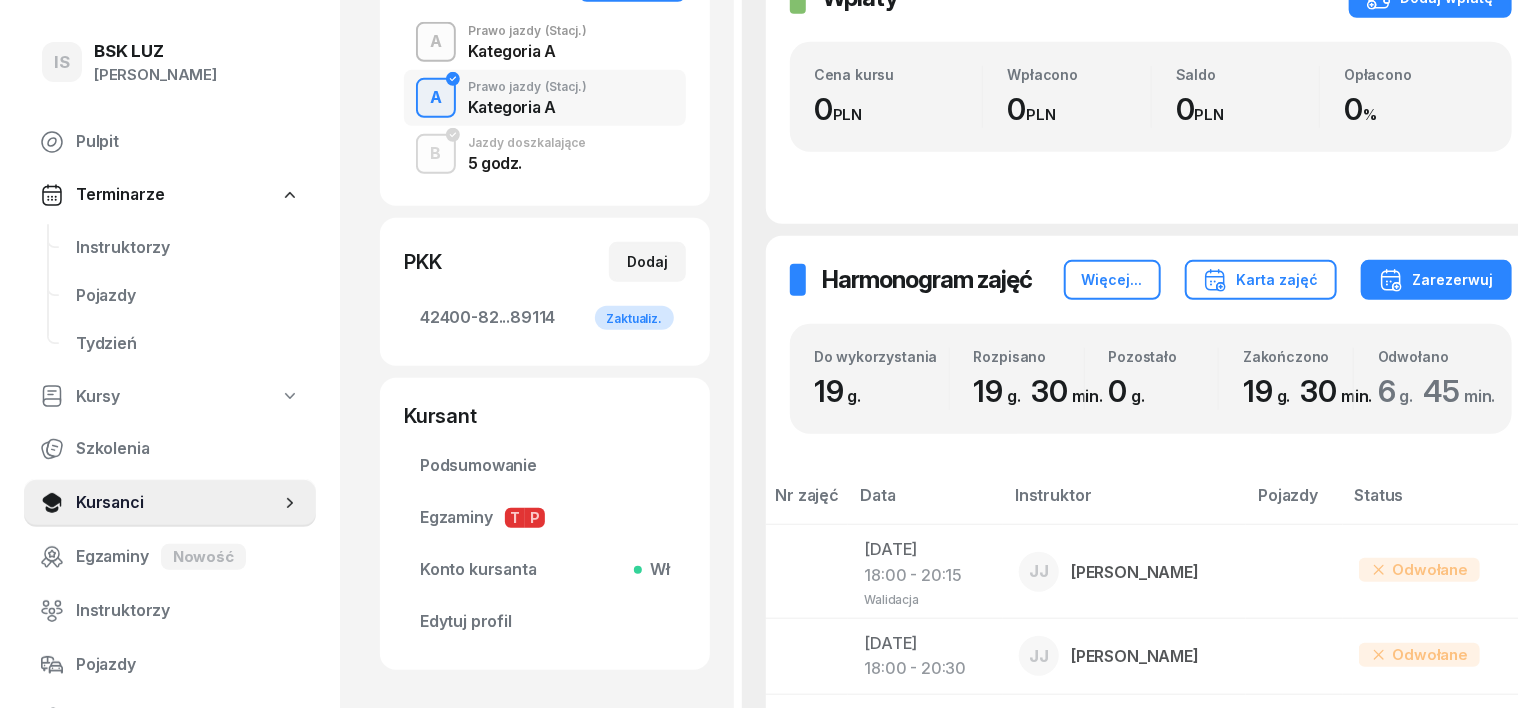 scroll, scrollTop: 125, scrollLeft: 0, axis: vertical 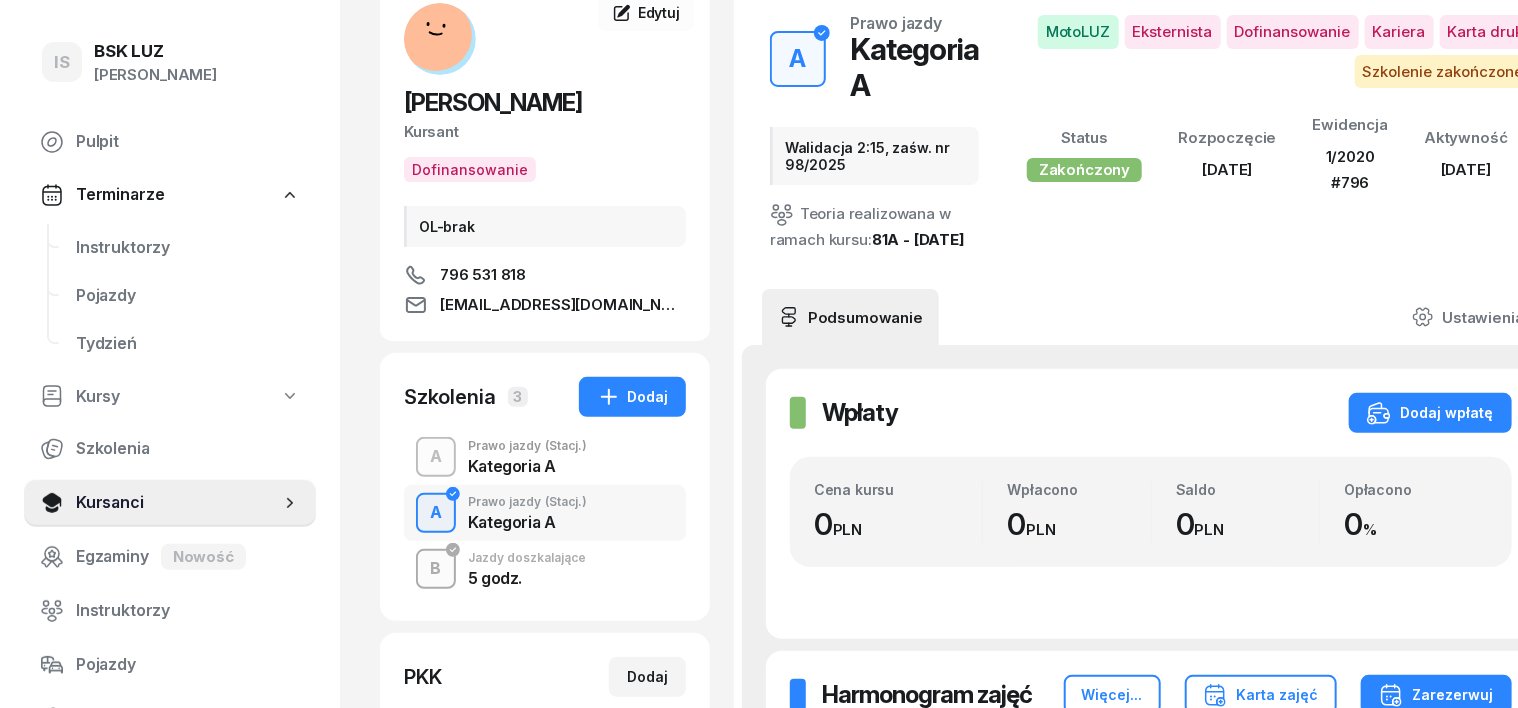 click on "B" at bounding box center (436, 569) 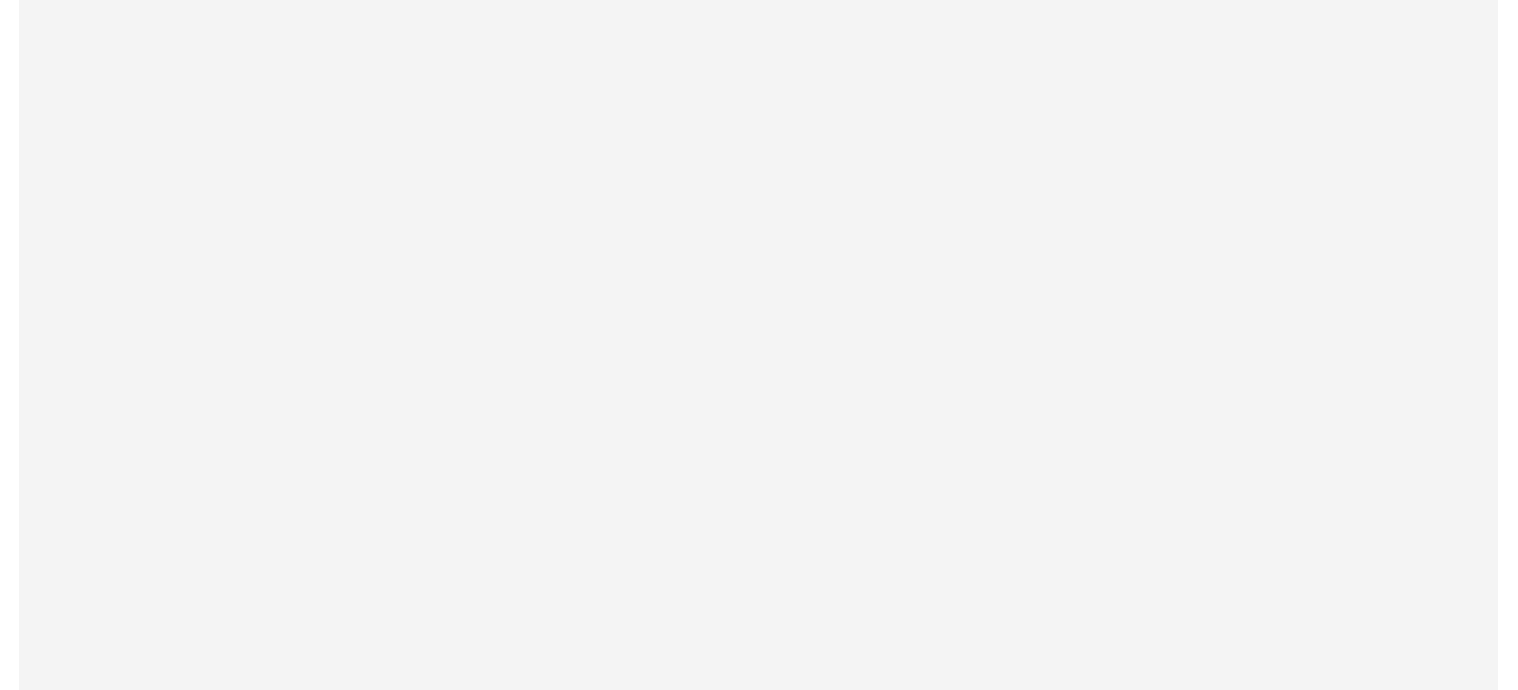 scroll, scrollTop: 0, scrollLeft: 0, axis: both 